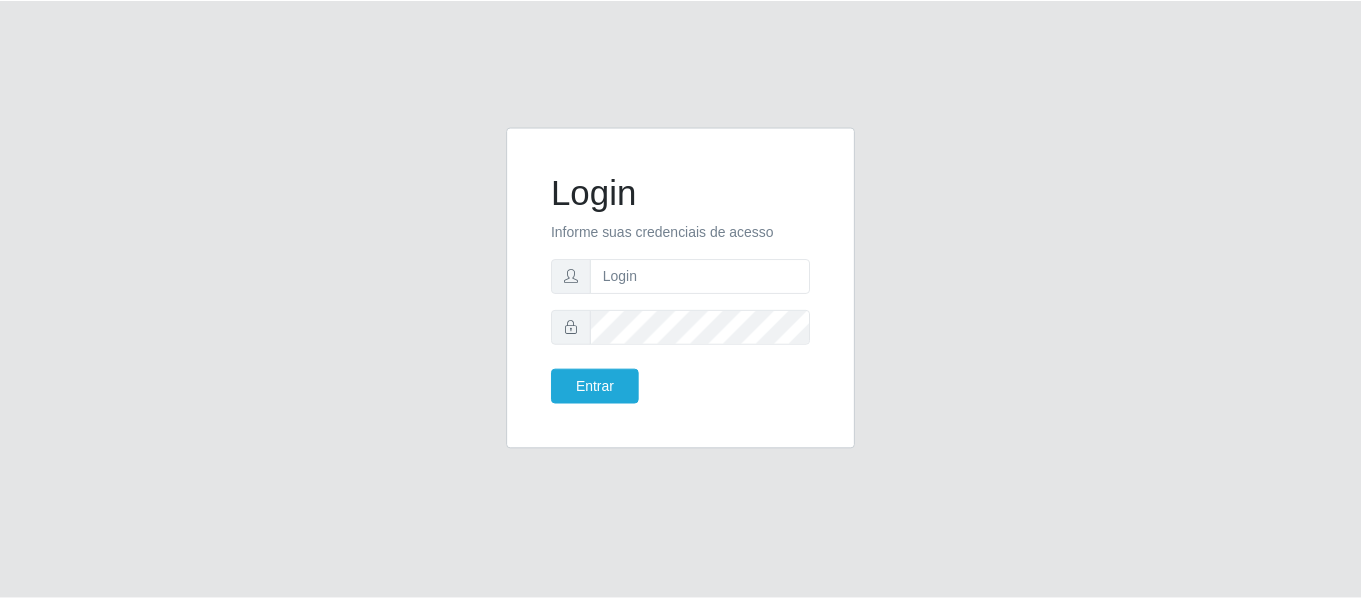 scroll, scrollTop: 0, scrollLeft: 0, axis: both 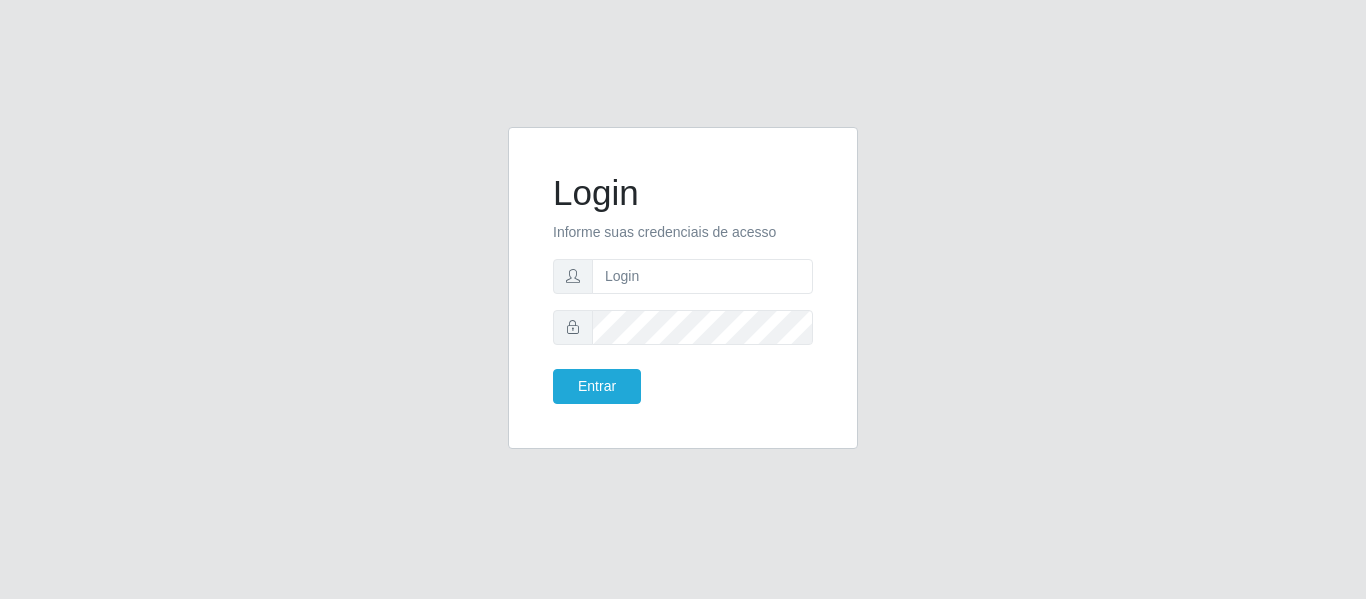 type on "[EMAIL]" 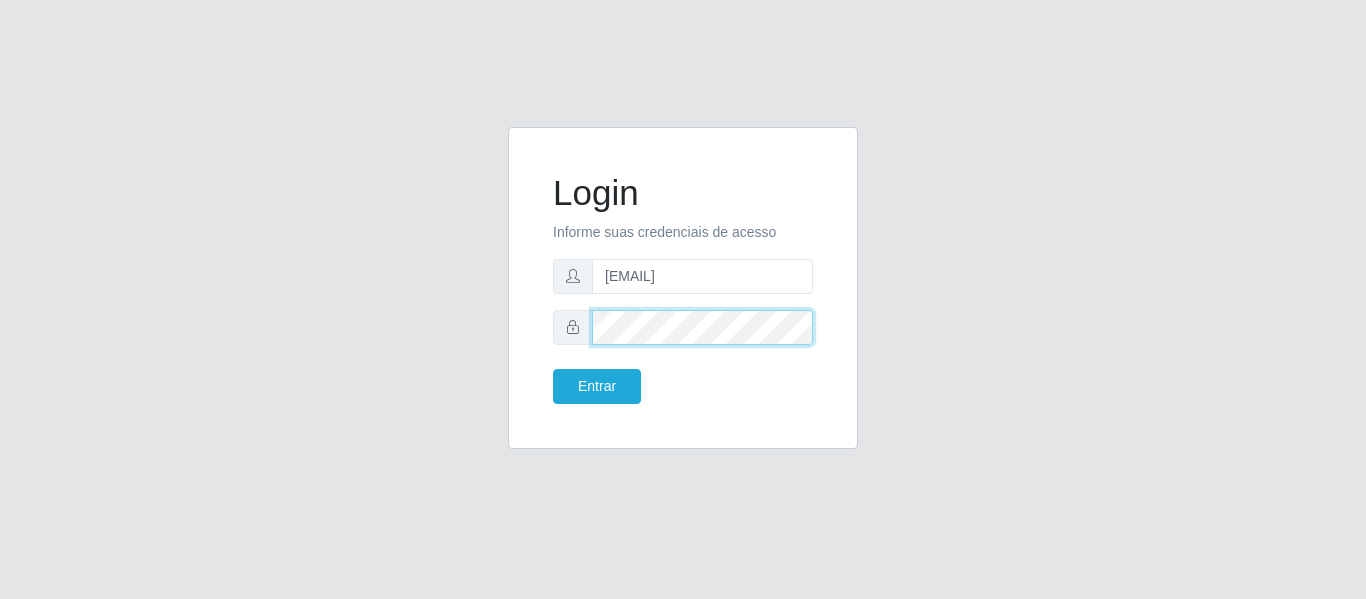click on "Entrar" at bounding box center [597, 386] 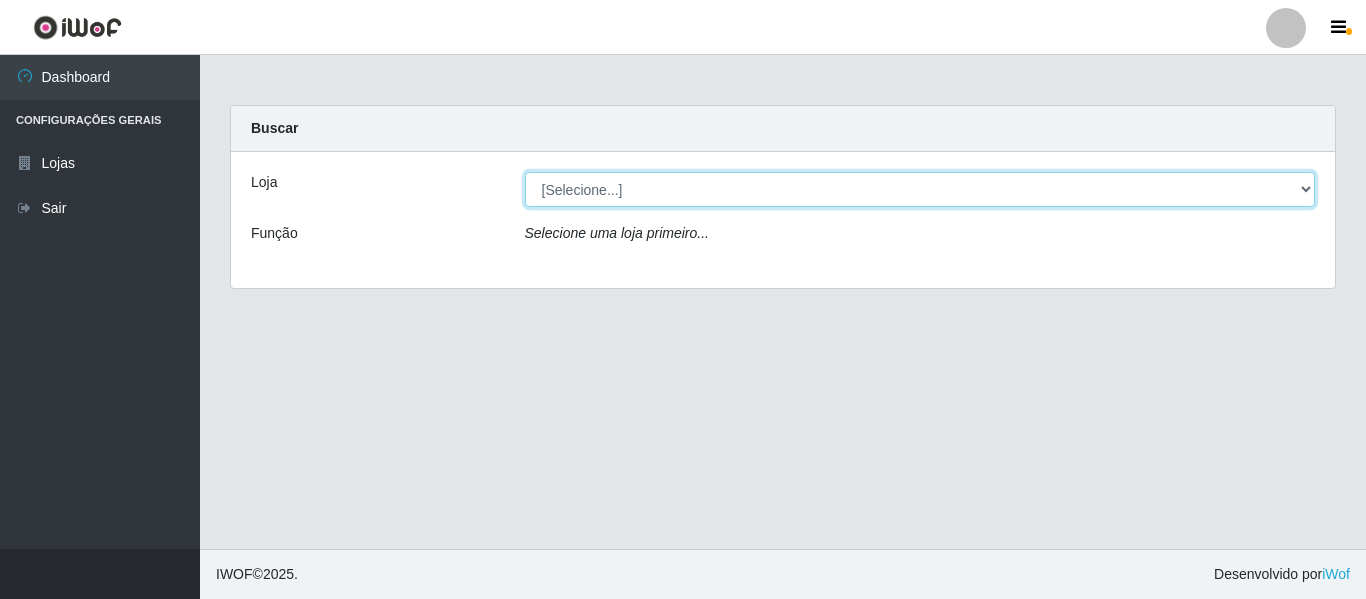 click on "[Selecione...] SuperFácil Atacado - [CITY]" at bounding box center (920, 189) 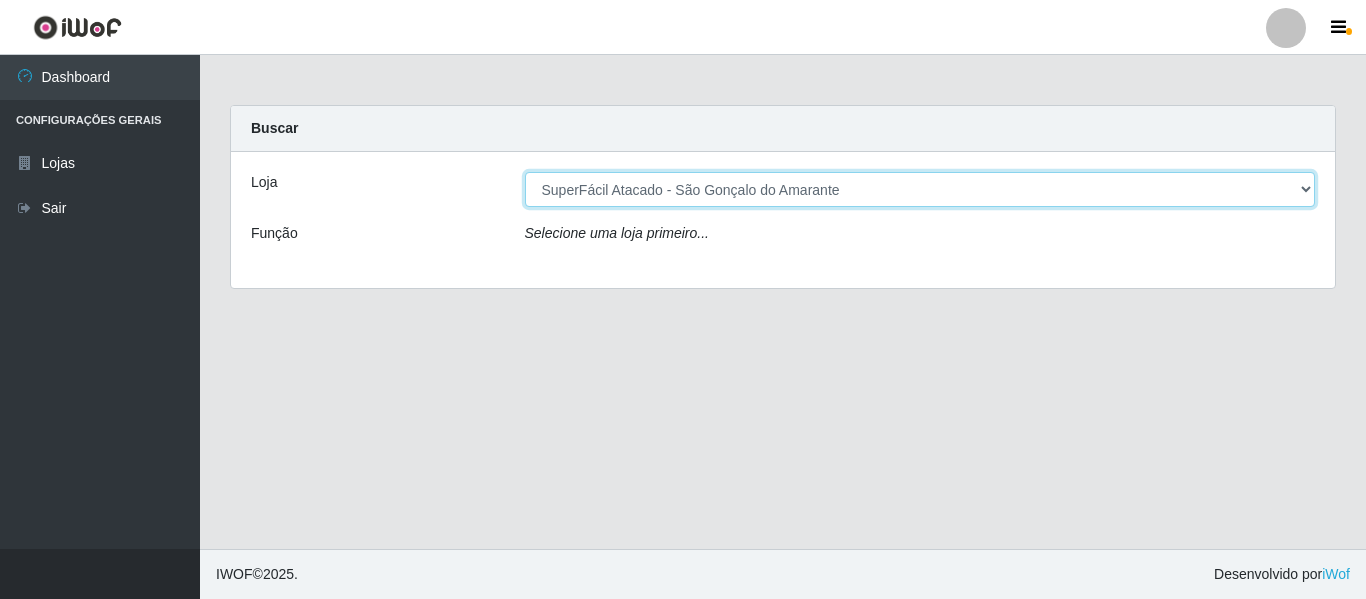 click on "[Selecione...] SuperFácil Atacado - [CITY]" at bounding box center (920, 189) 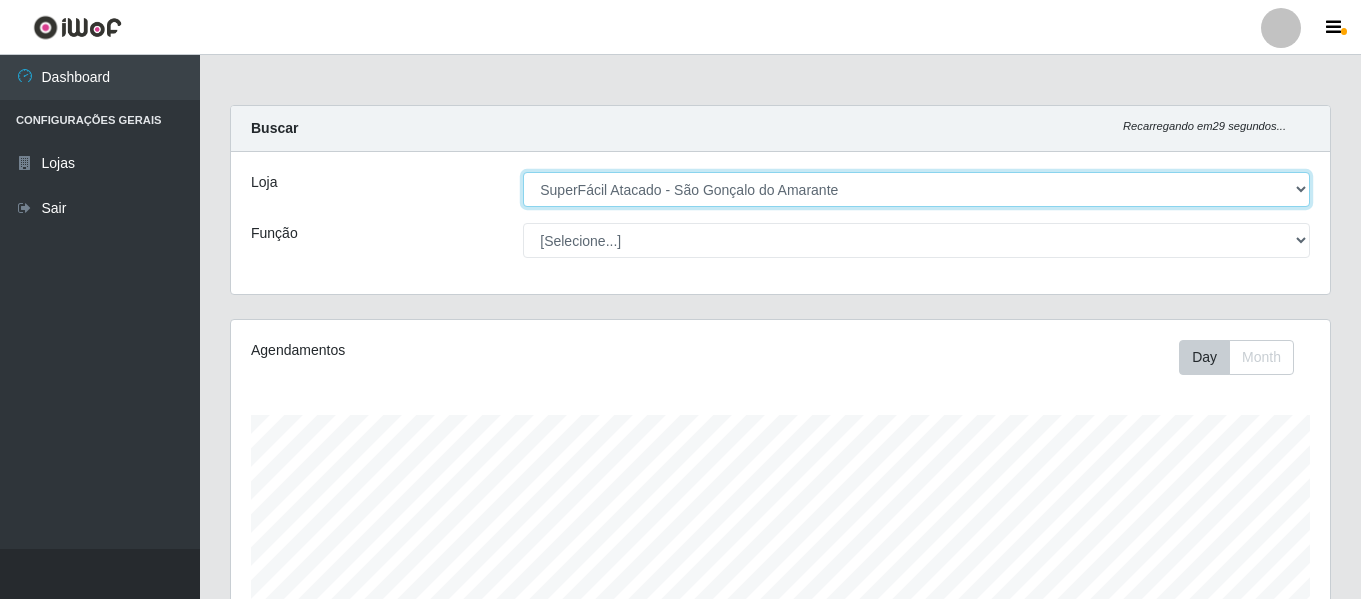 scroll, scrollTop: 999585, scrollLeft: 998901, axis: both 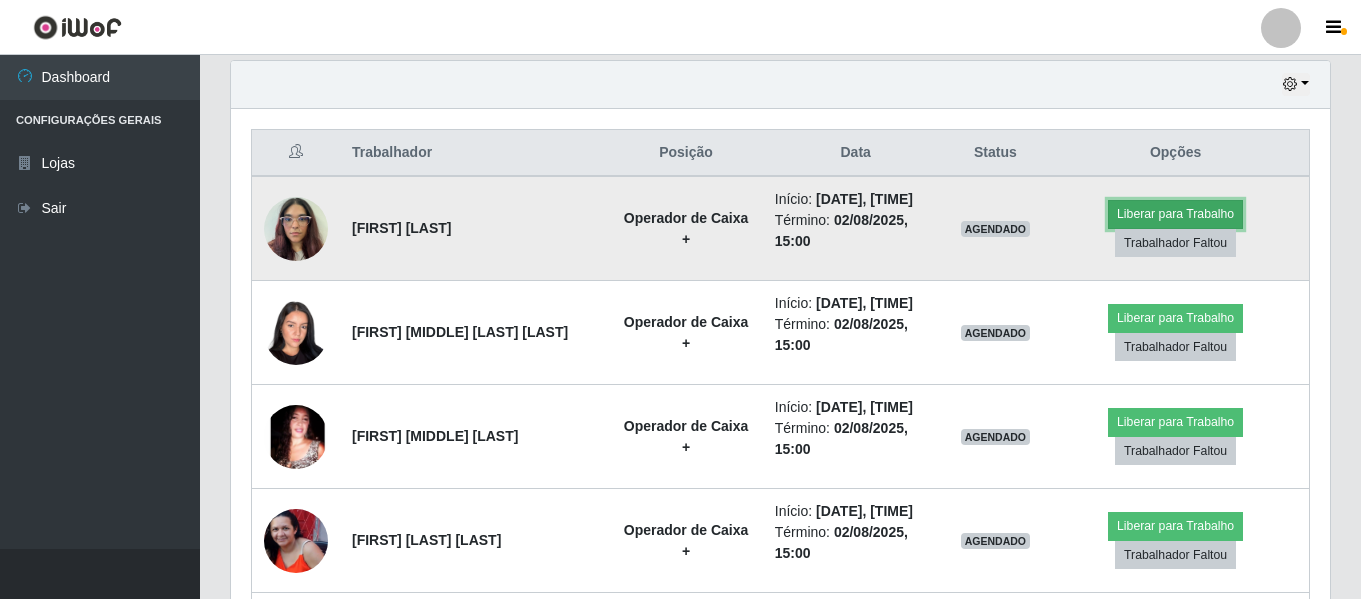 click on "Liberar para Trabalho" at bounding box center (1175, 214) 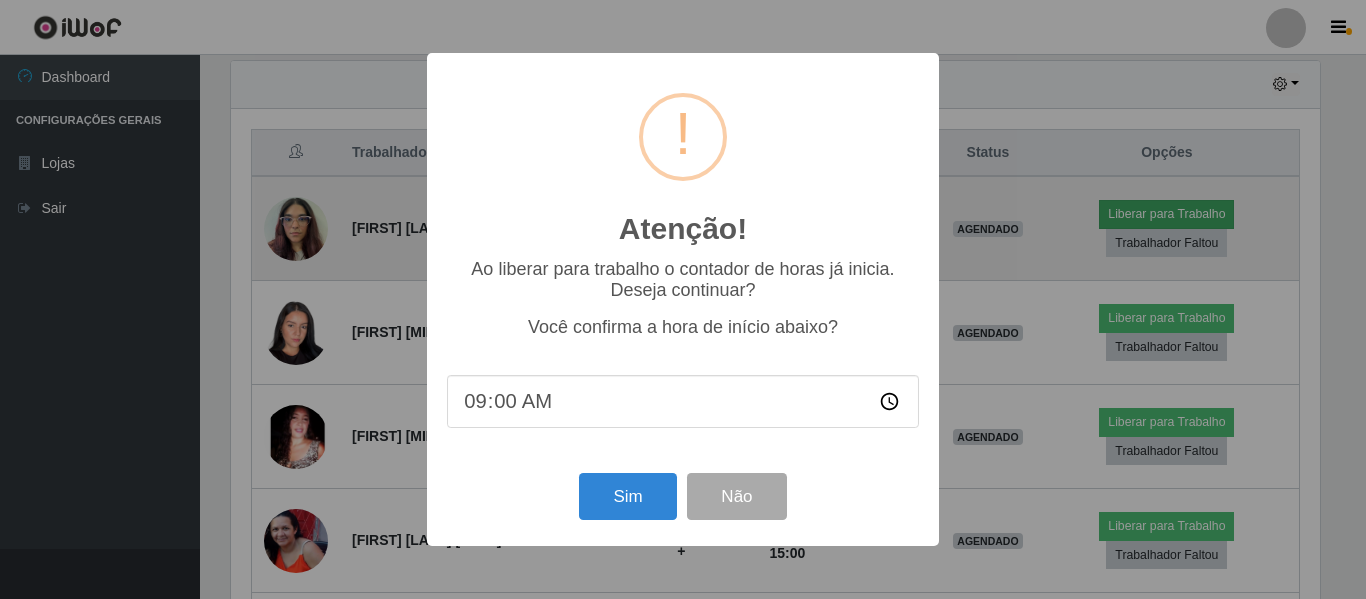 scroll, scrollTop: 999585, scrollLeft: 998911, axis: both 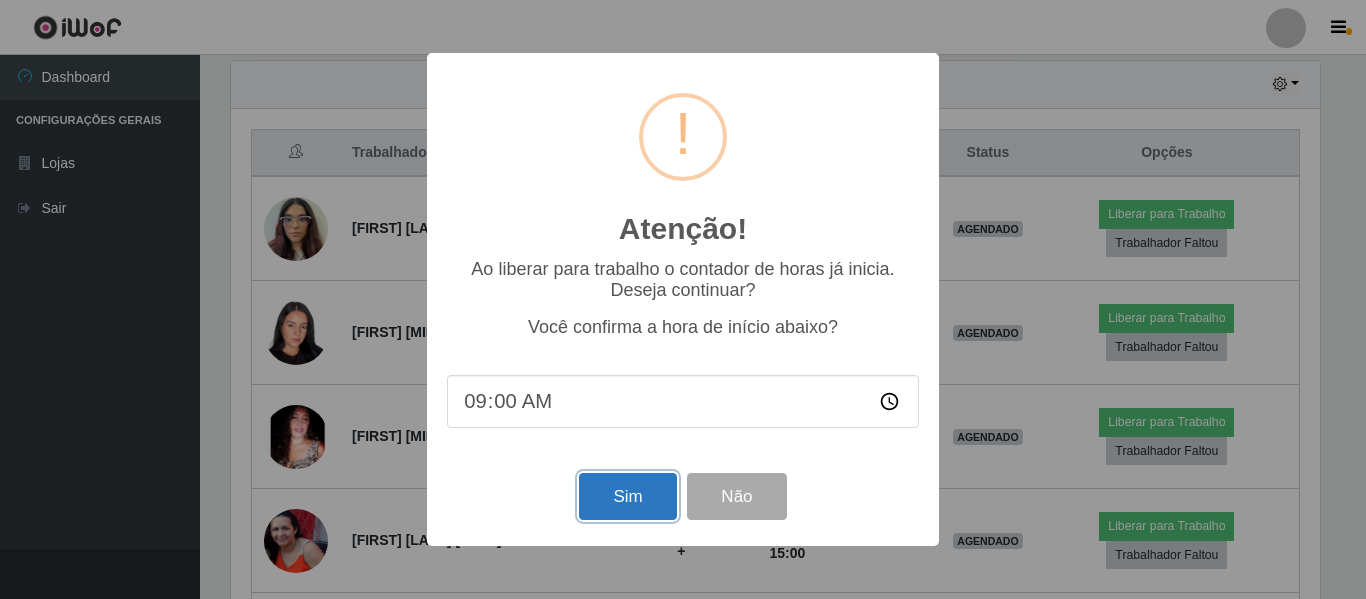 click on "Sim" at bounding box center [627, 496] 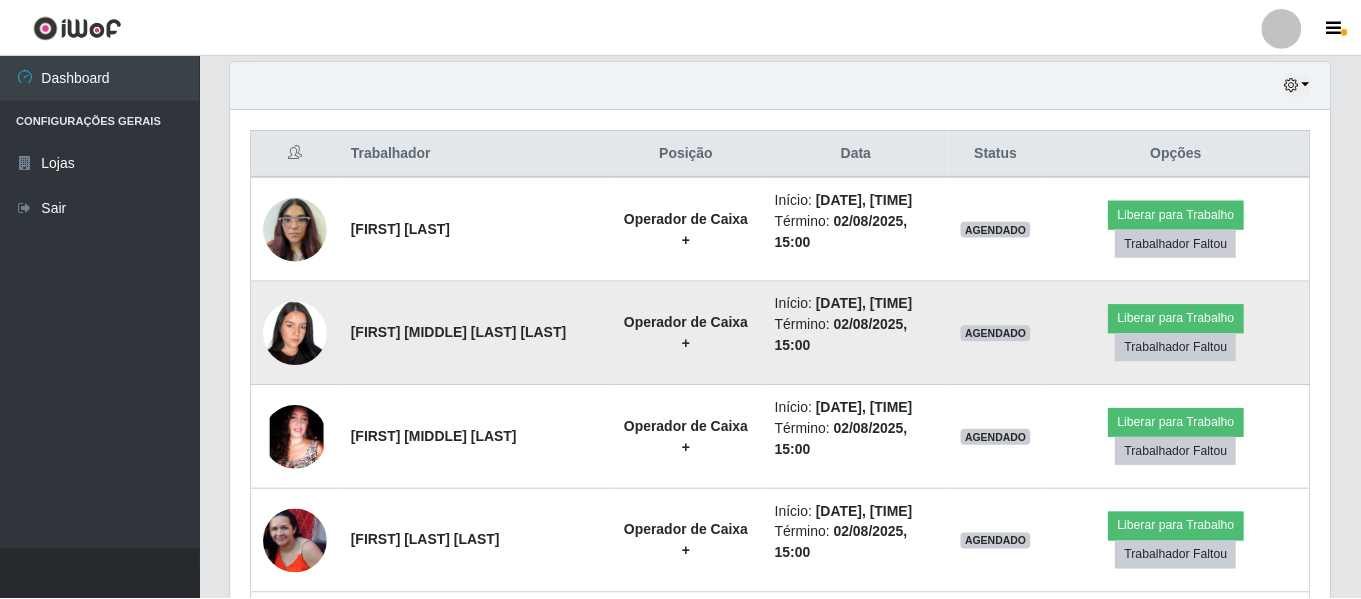 scroll, scrollTop: 999585, scrollLeft: 998901, axis: both 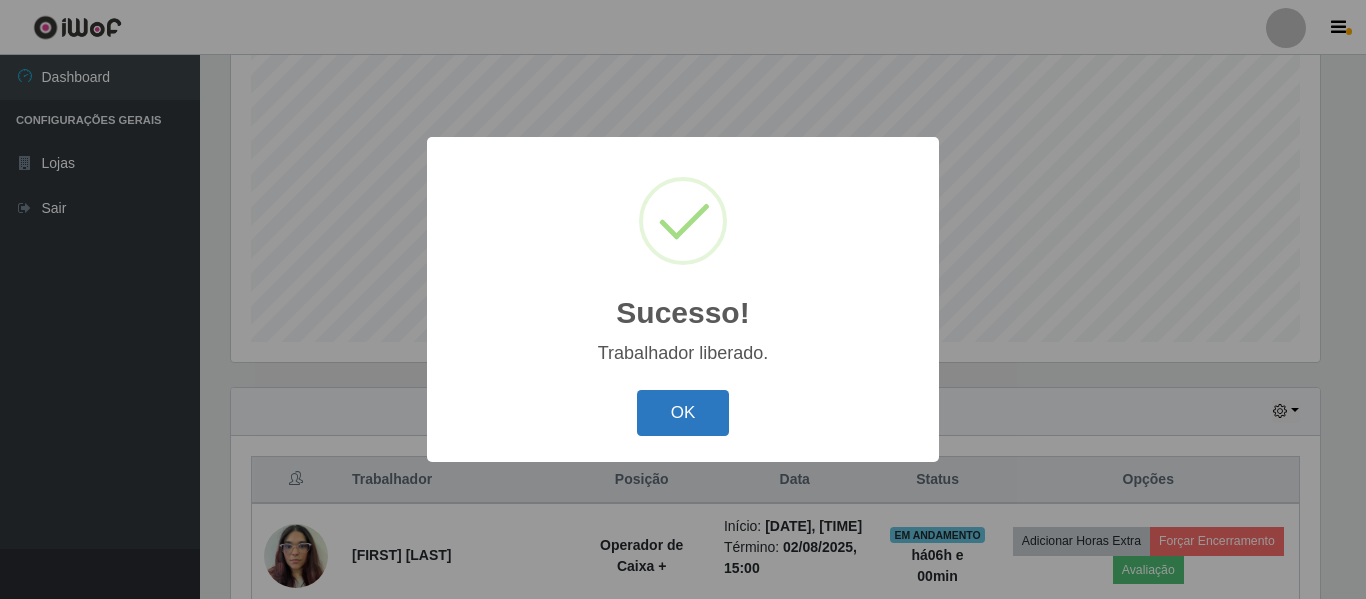 click on "OK" at bounding box center [683, 413] 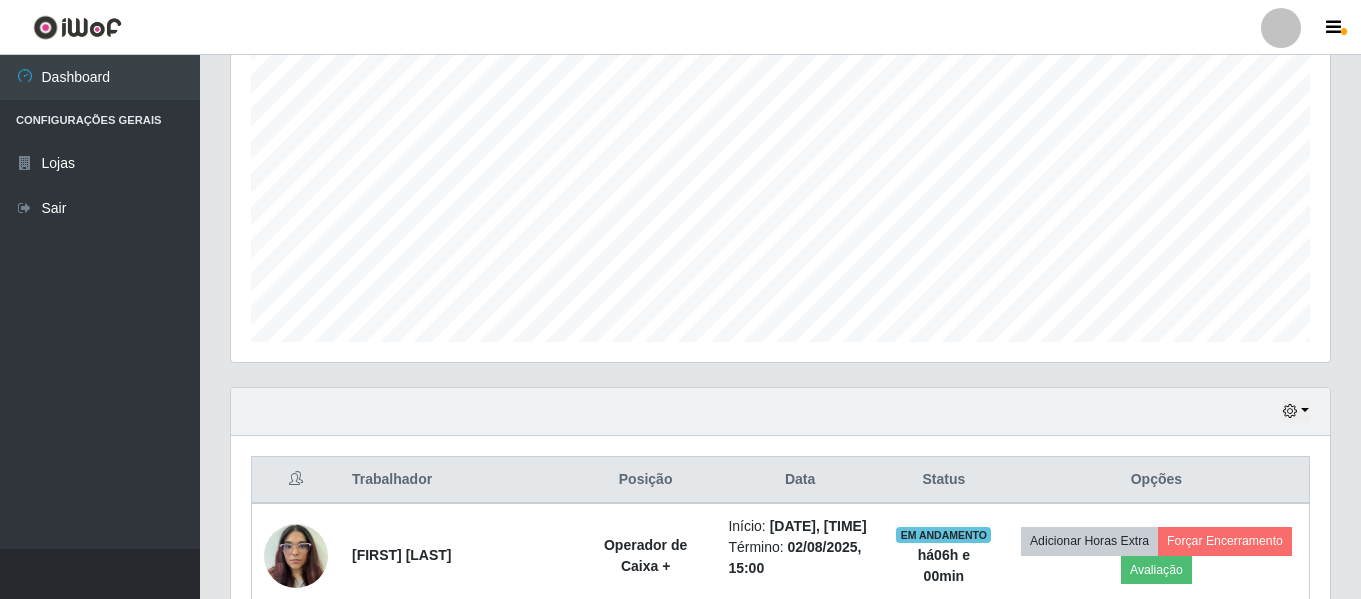scroll, scrollTop: 999585, scrollLeft: 998901, axis: both 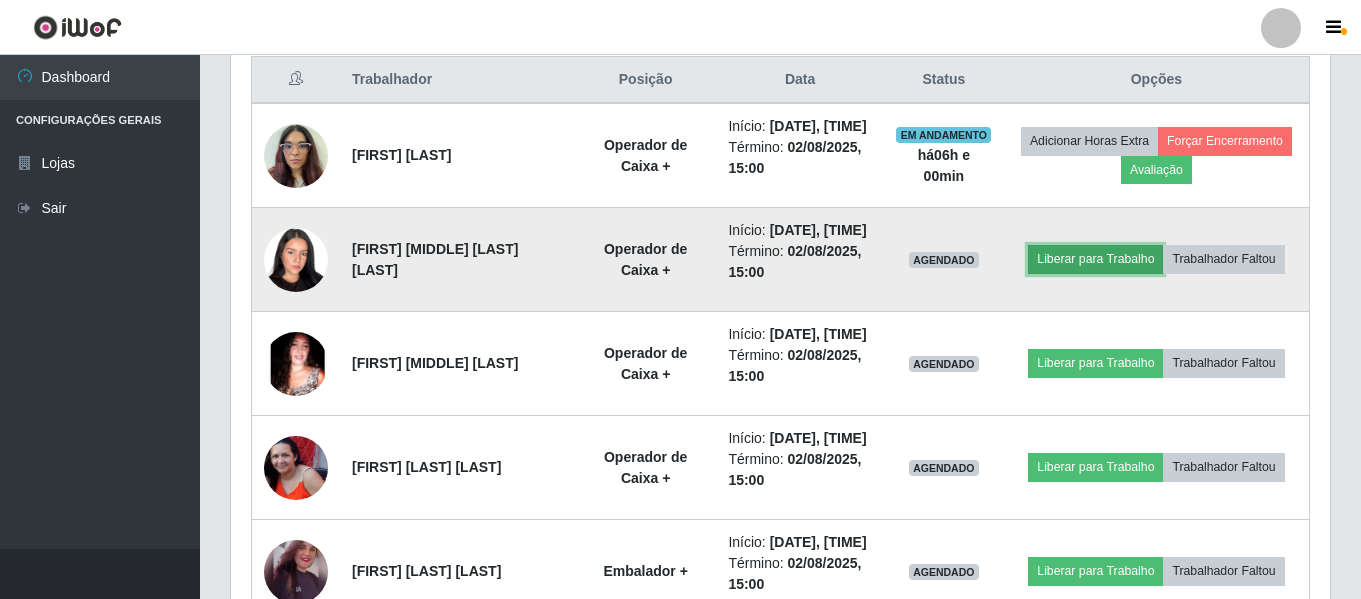 click on "Liberar para Trabalho" at bounding box center [1095, 259] 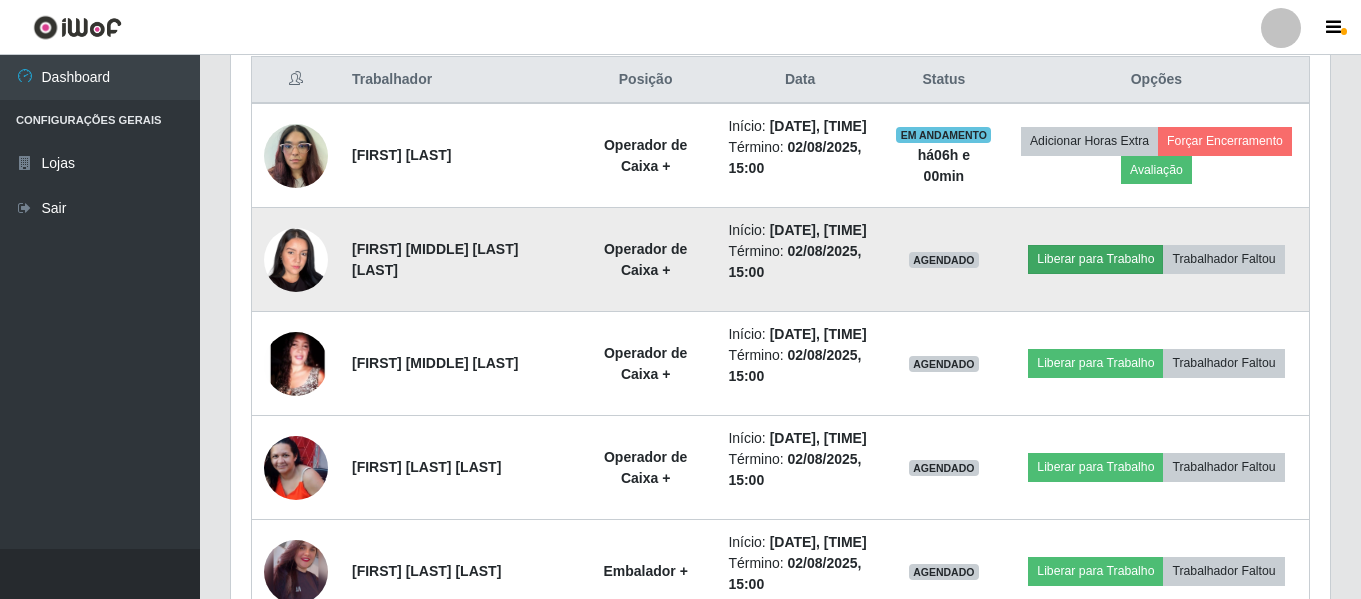 scroll, scrollTop: 999585, scrollLeft: 998911, axis: both 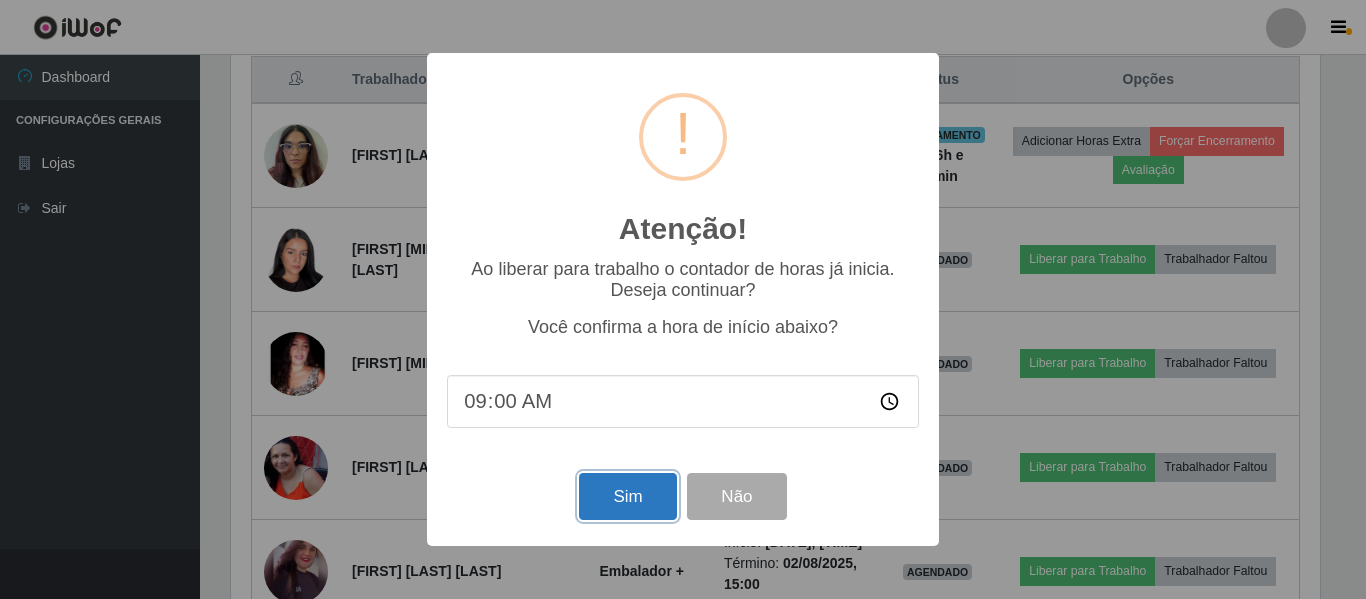 click on "Sim" at bounding box center [627, 496] 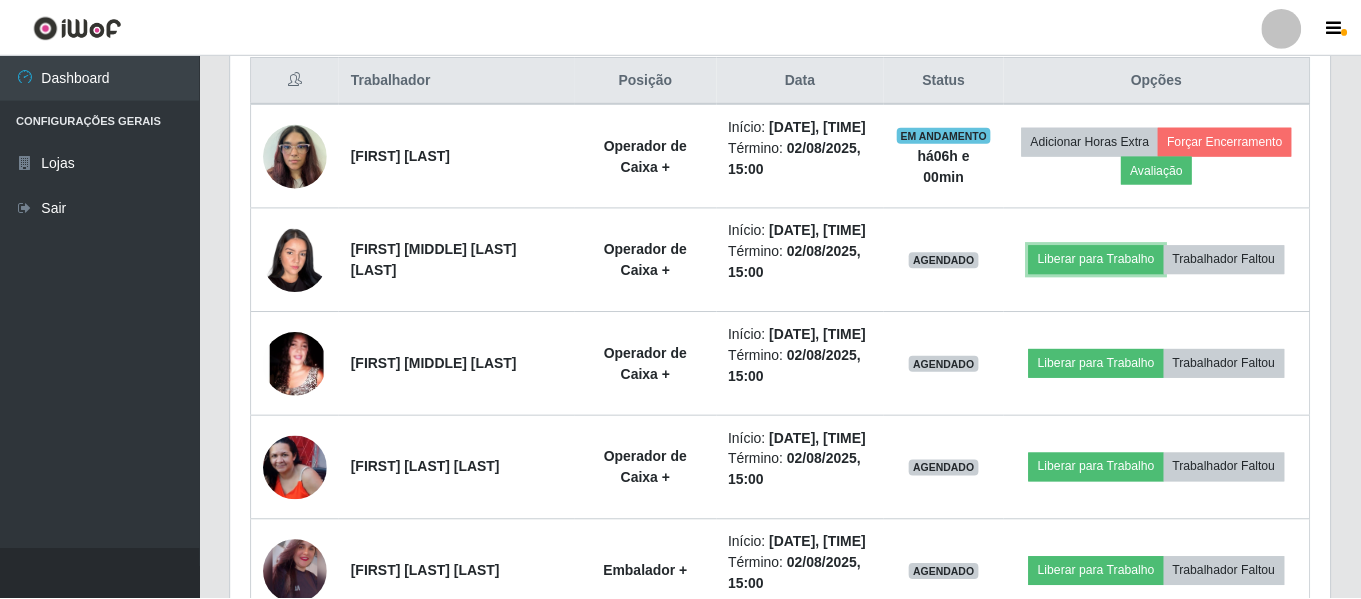 scroll, scrollTop: 999585, scrollLeft: 998911, axis: both 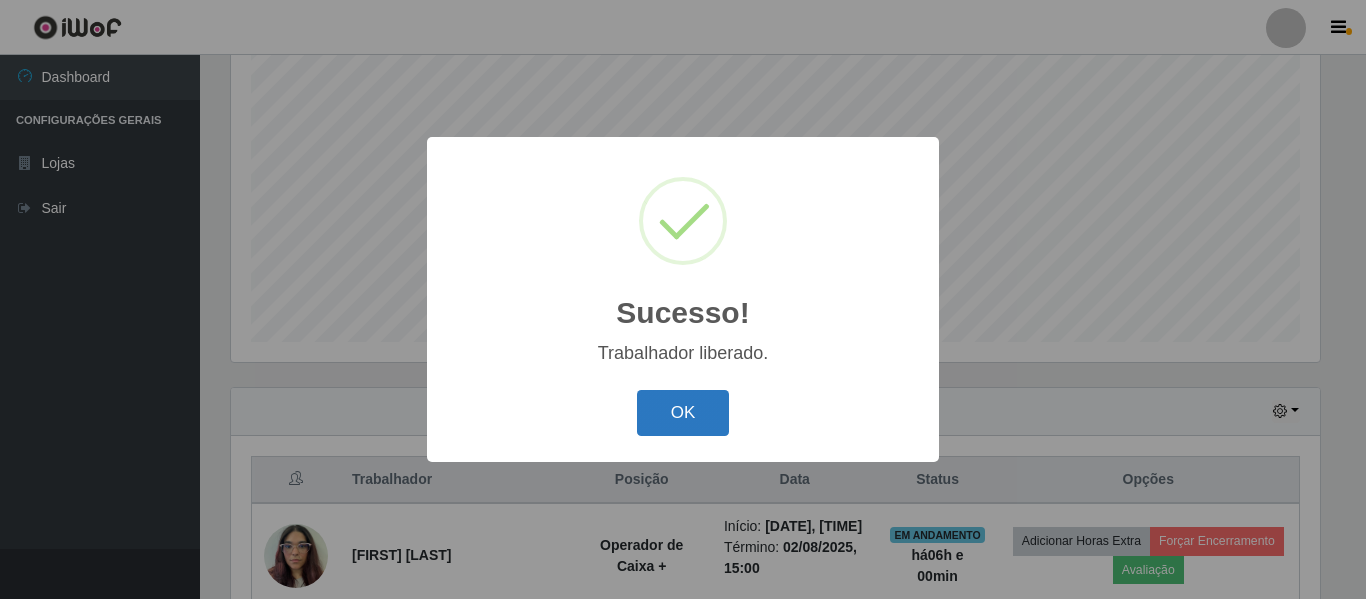 click on "OK" at bounding box center (683, 413) 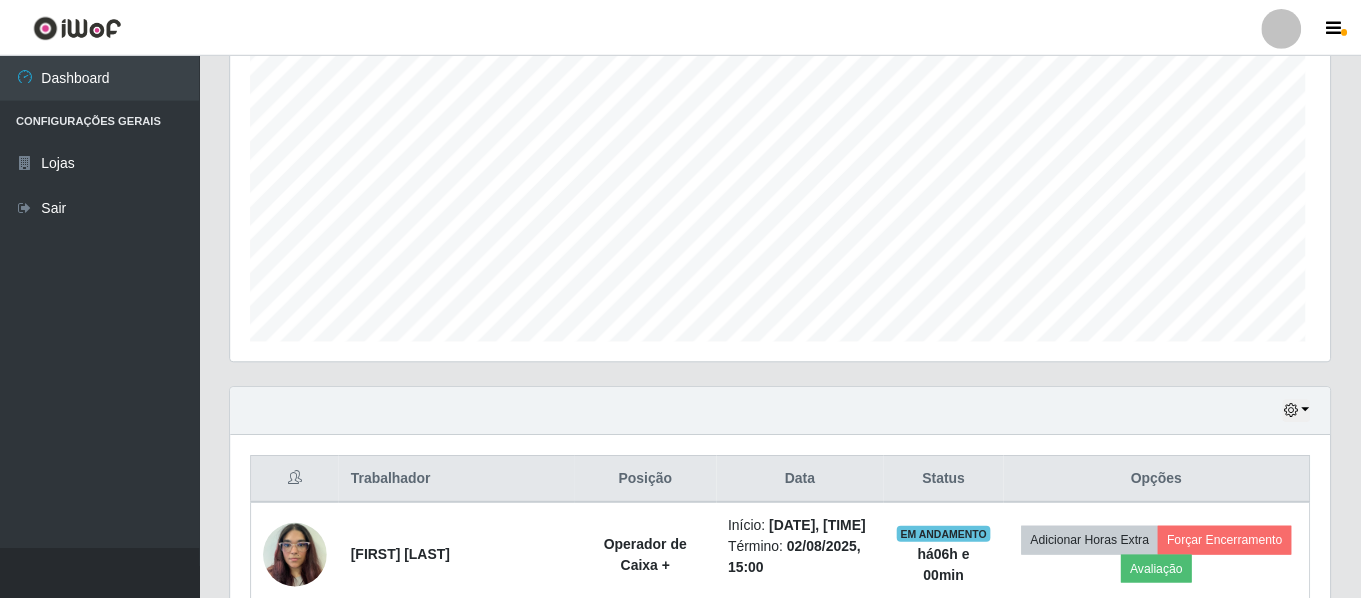 scroll, scrollTop: 999585, scrollLeft: 998901, axis: both 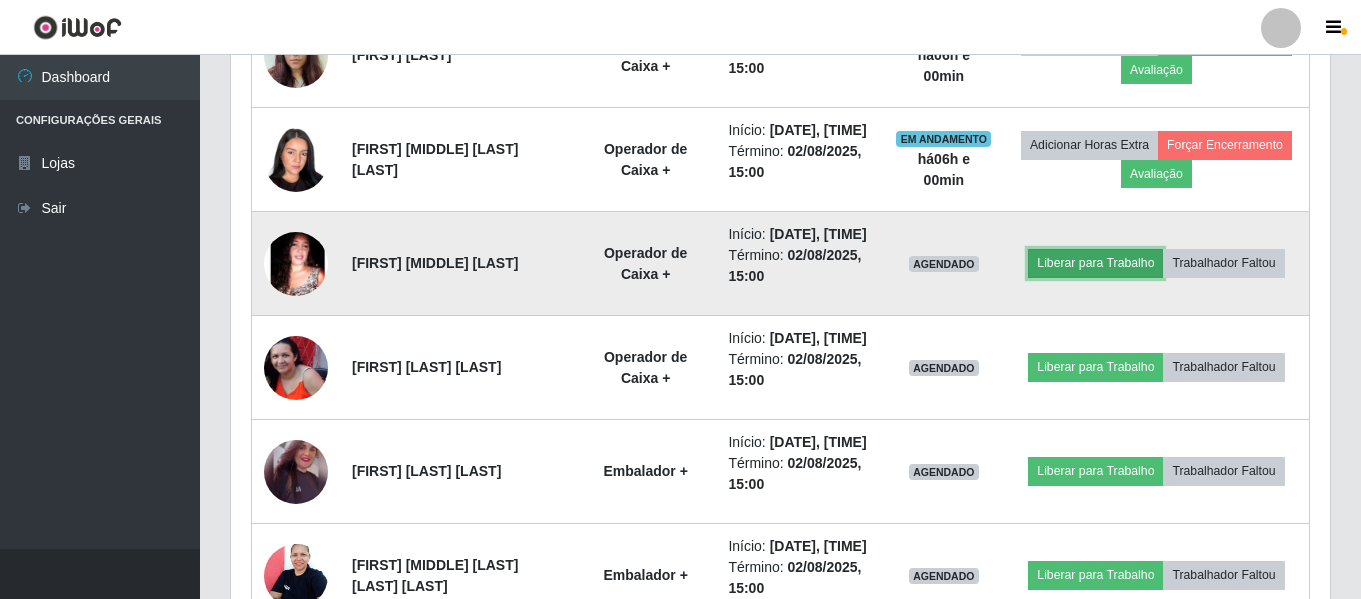 click on "Liberar para Trabalho" at bounding box center [1095, 263] 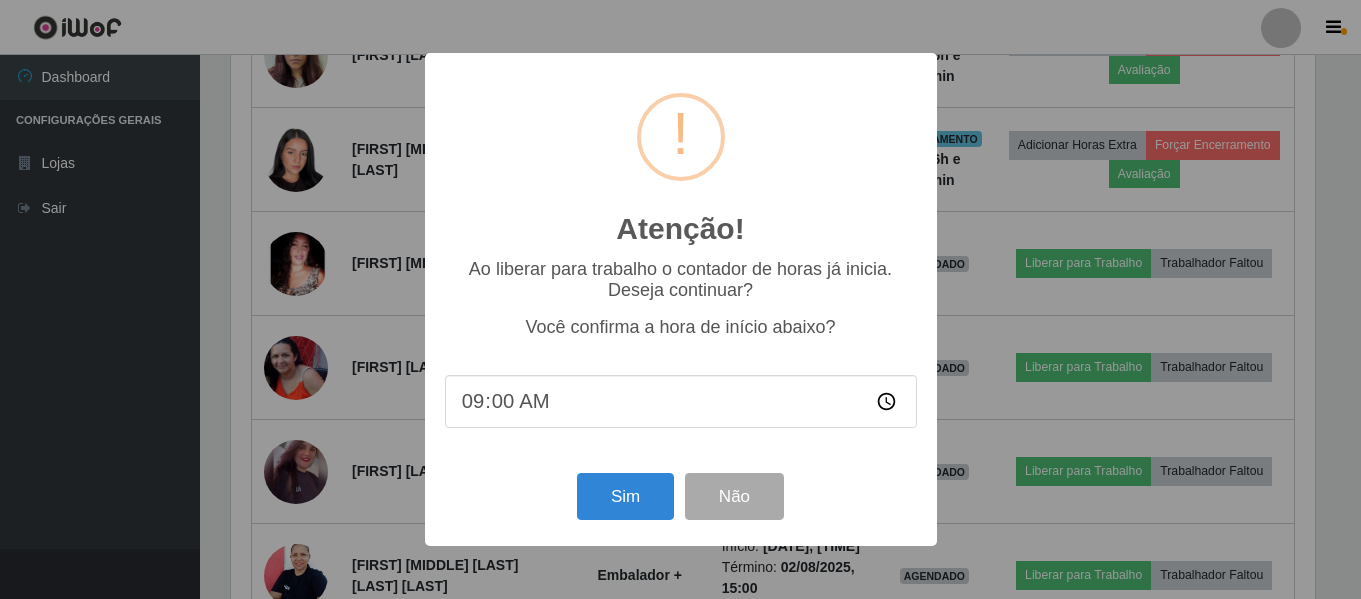 scroll, scrollTop: 999585, scrollLeft: 998911, axis: both 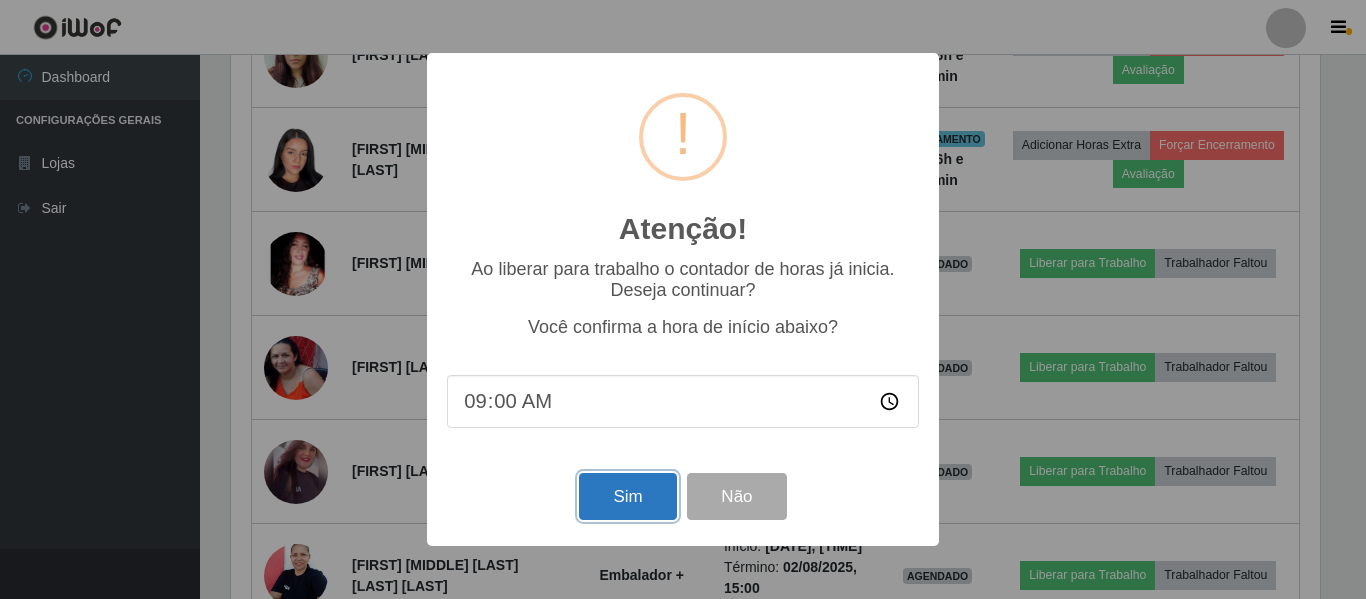 click on "Sim" at bounding box center [627, 496] 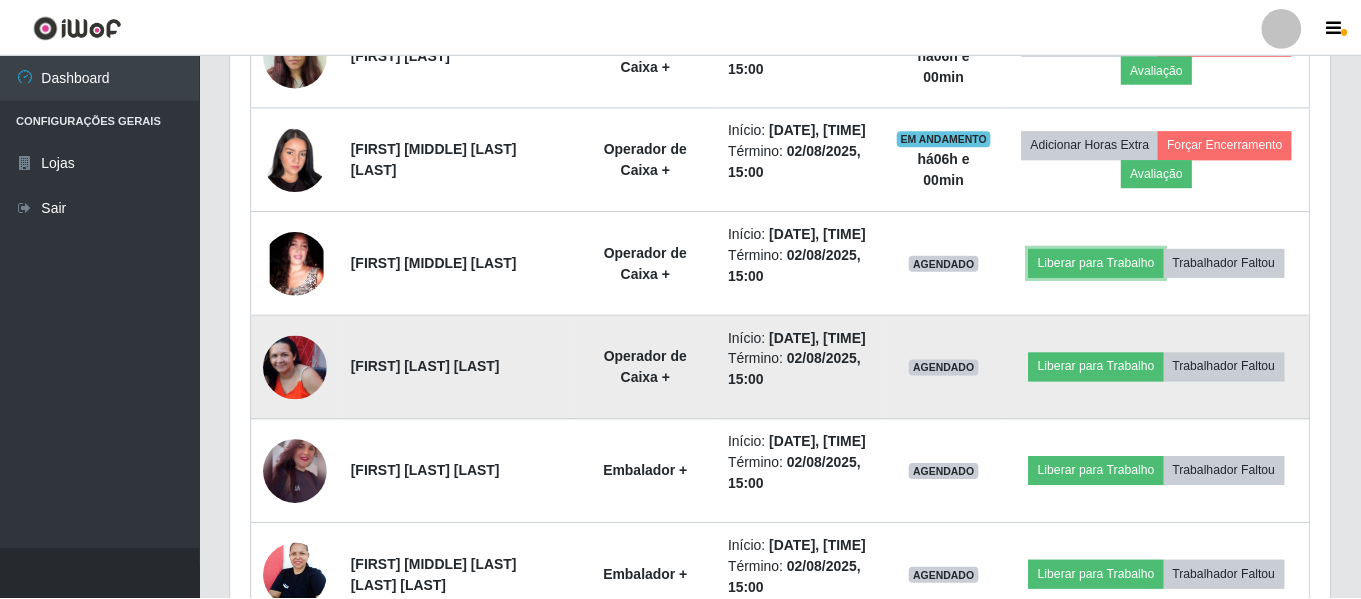scroll, scrollTop: 999585, scrollLeft: 998901, axis: both 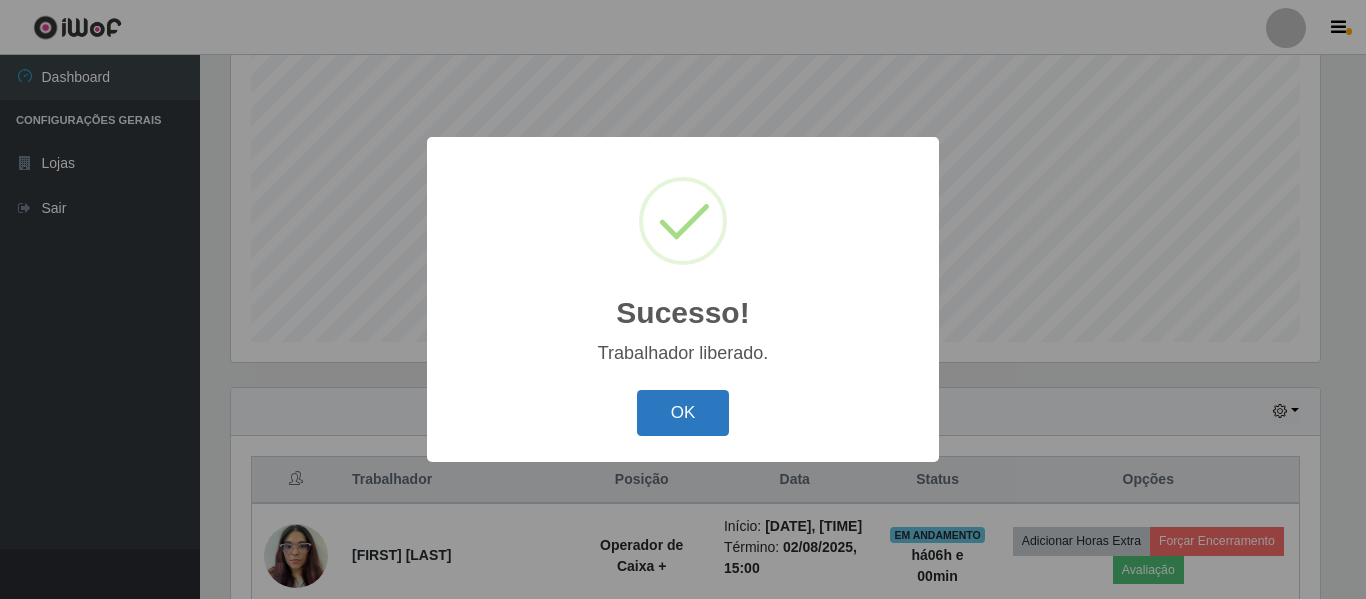 click on "OK" at bounding box center (683, 413) 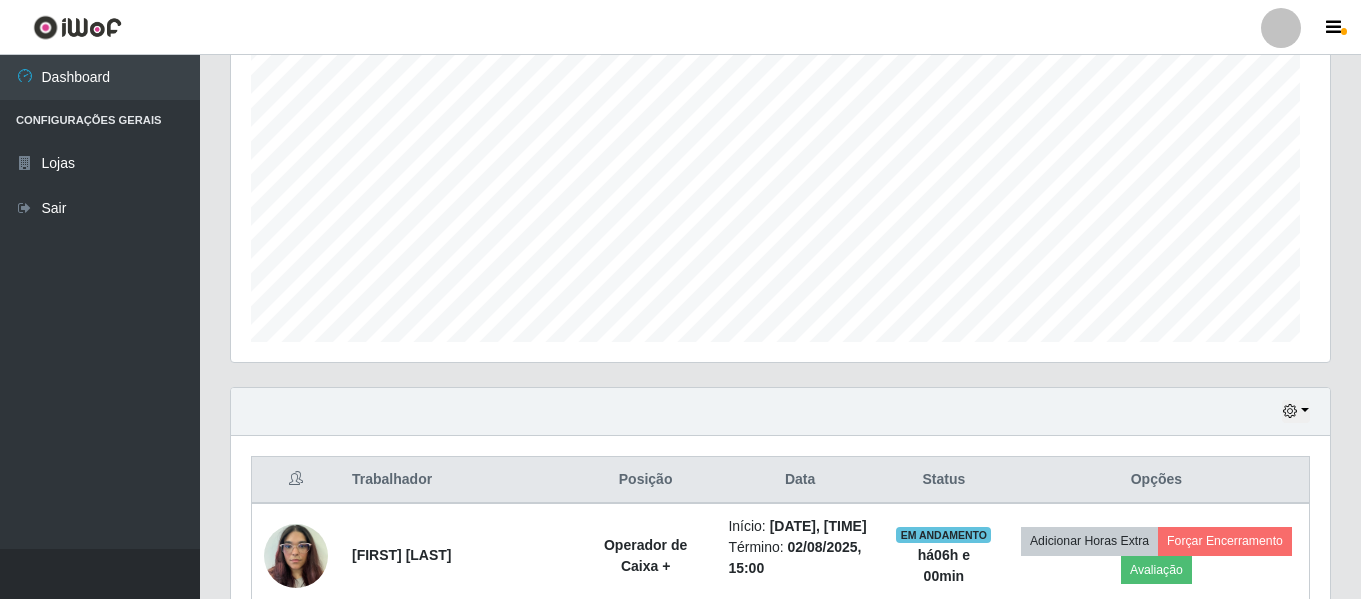 scroll, scrollTop: 999585, scrollLeft: 998901, axis: both 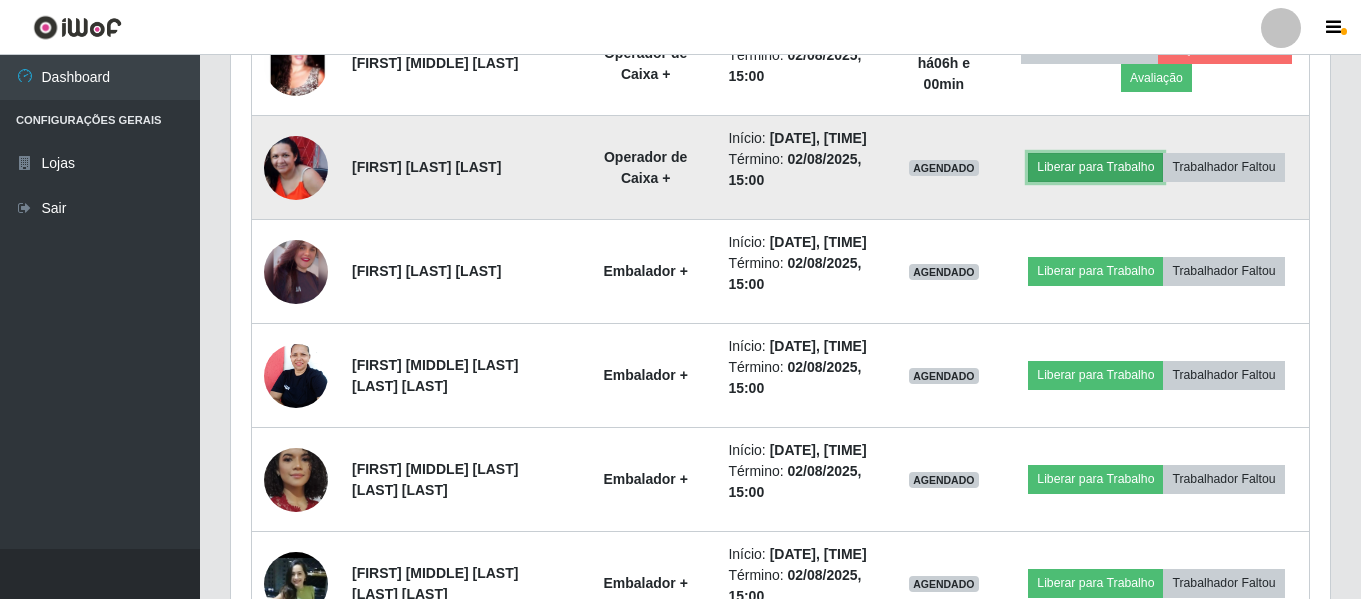 click on "Liberar para Trabalho" at bounding box center [1095, 167] 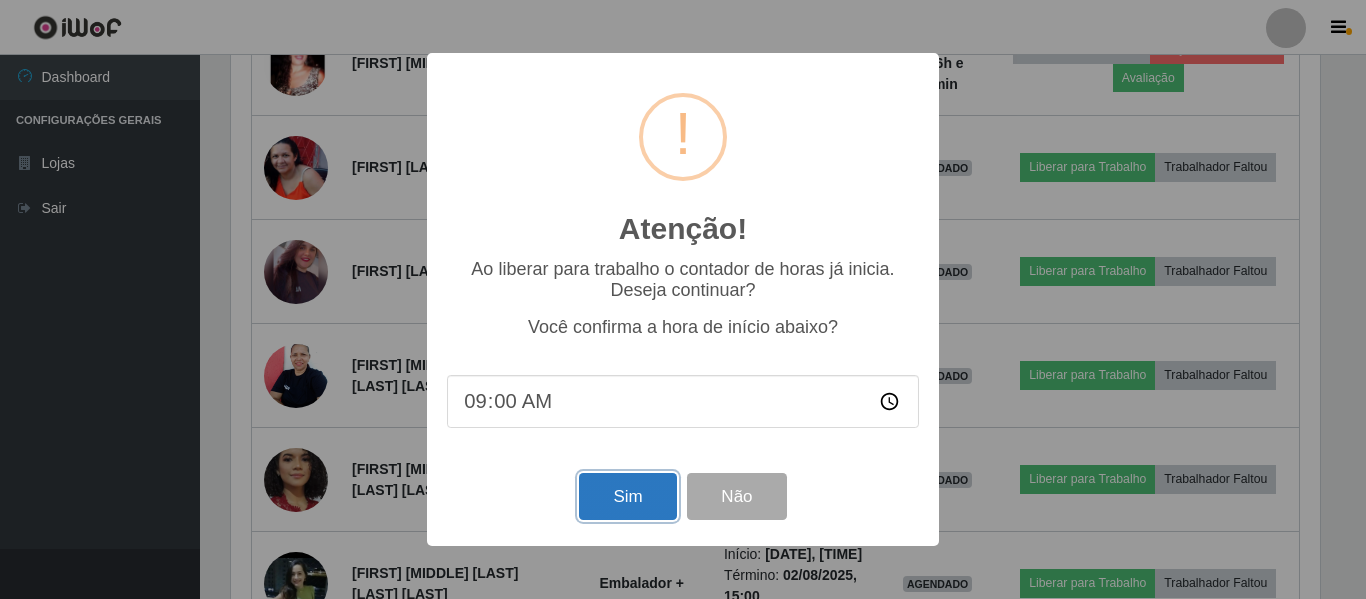 click on "Sim" at bounding box center [627, 496] 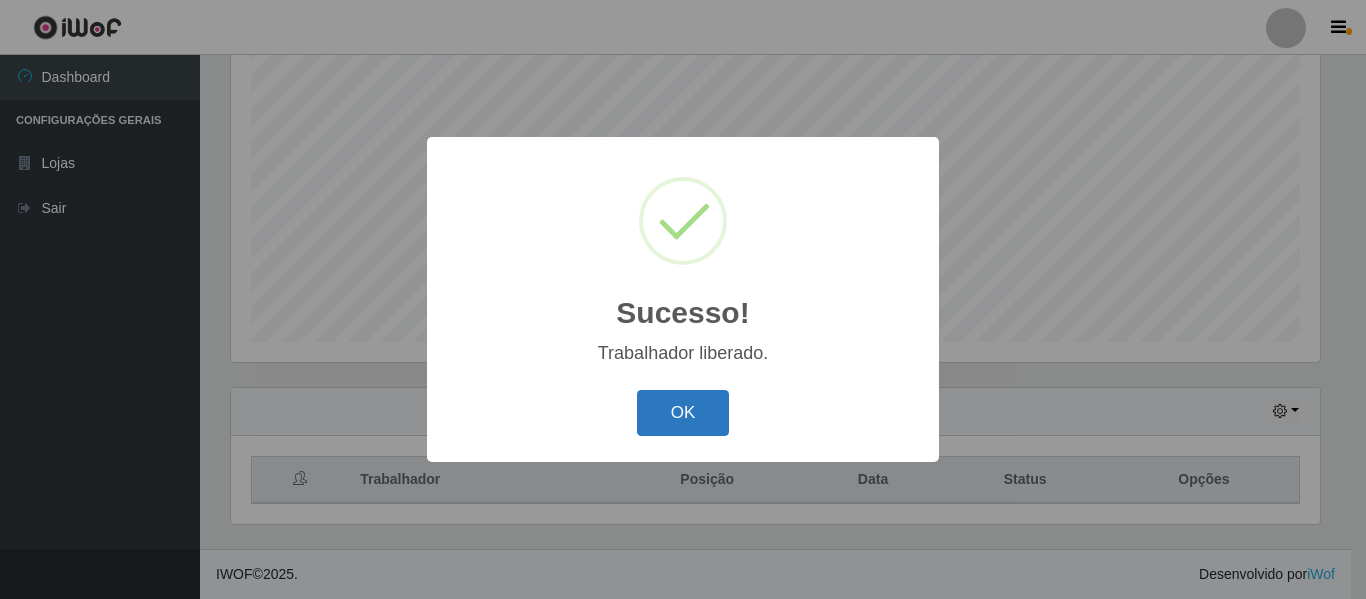 click on "OK" at bounding box center (683, 413) 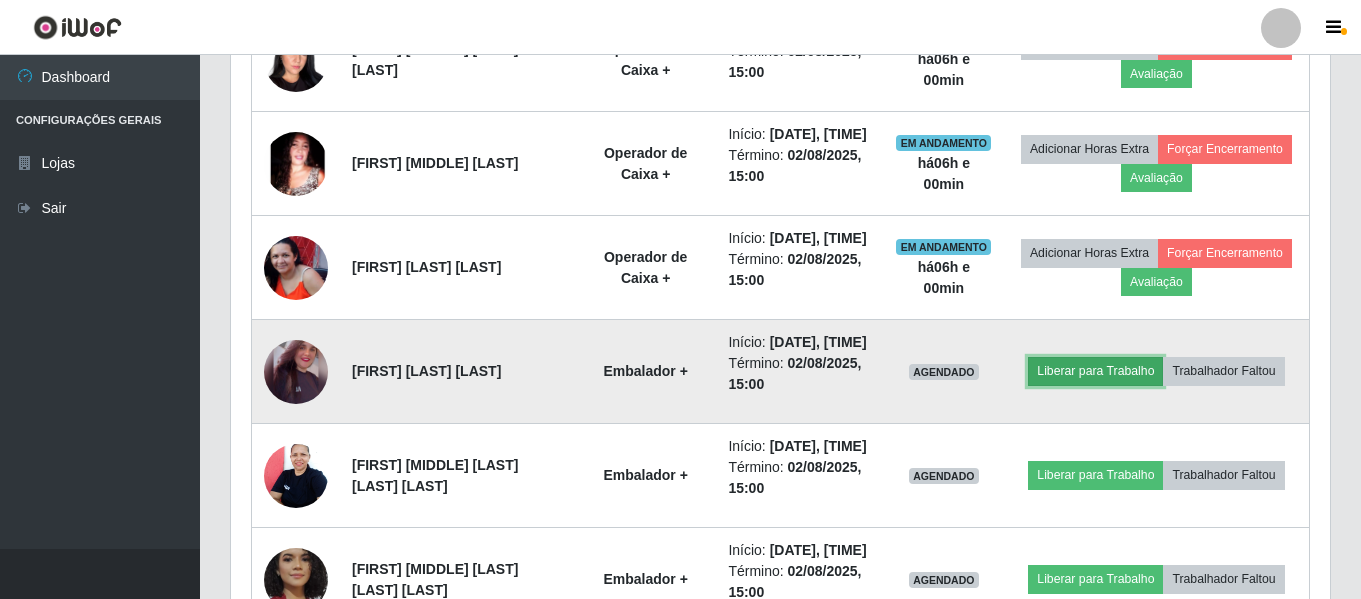 click on "Liberar para Trabalho" at bounding box center (1095, 371) 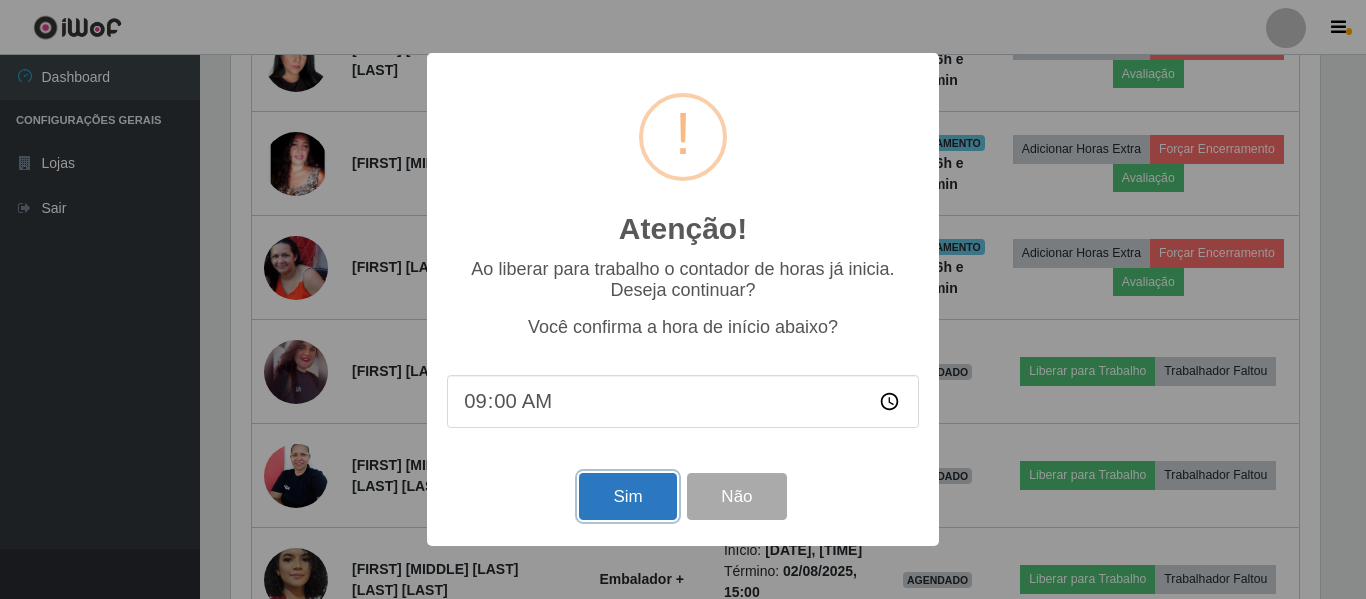 click on "Sim" at bounding box center [627, 496] 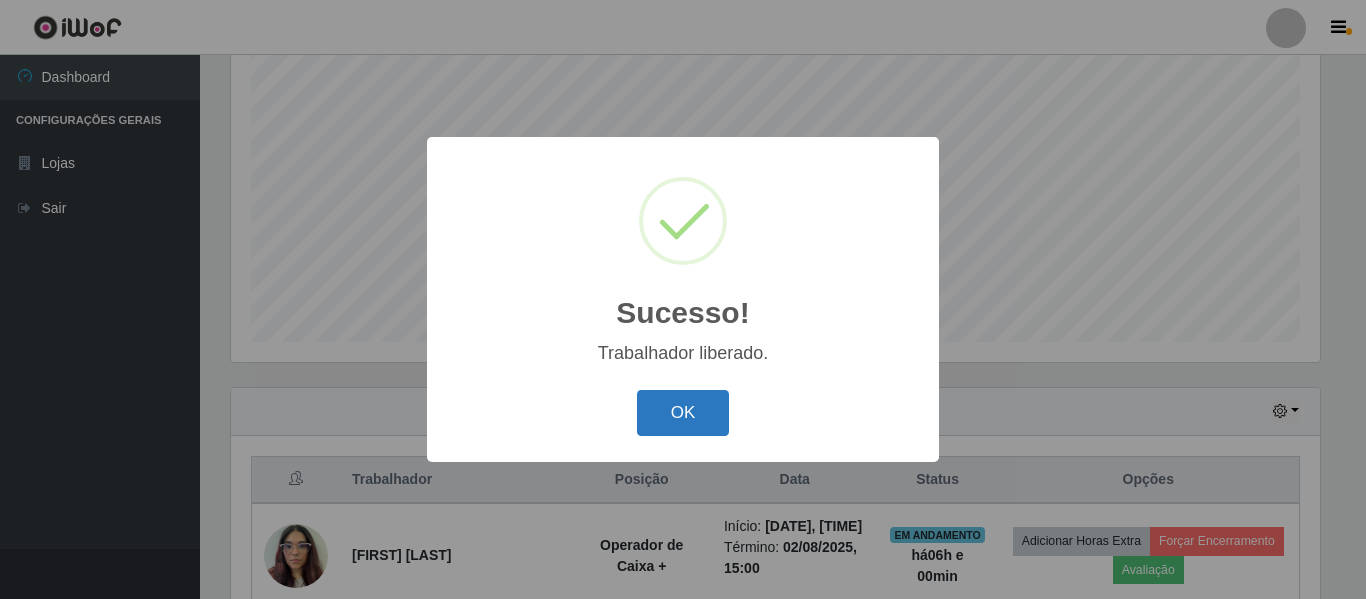 click on "OK" at bounding box center [683, 413] 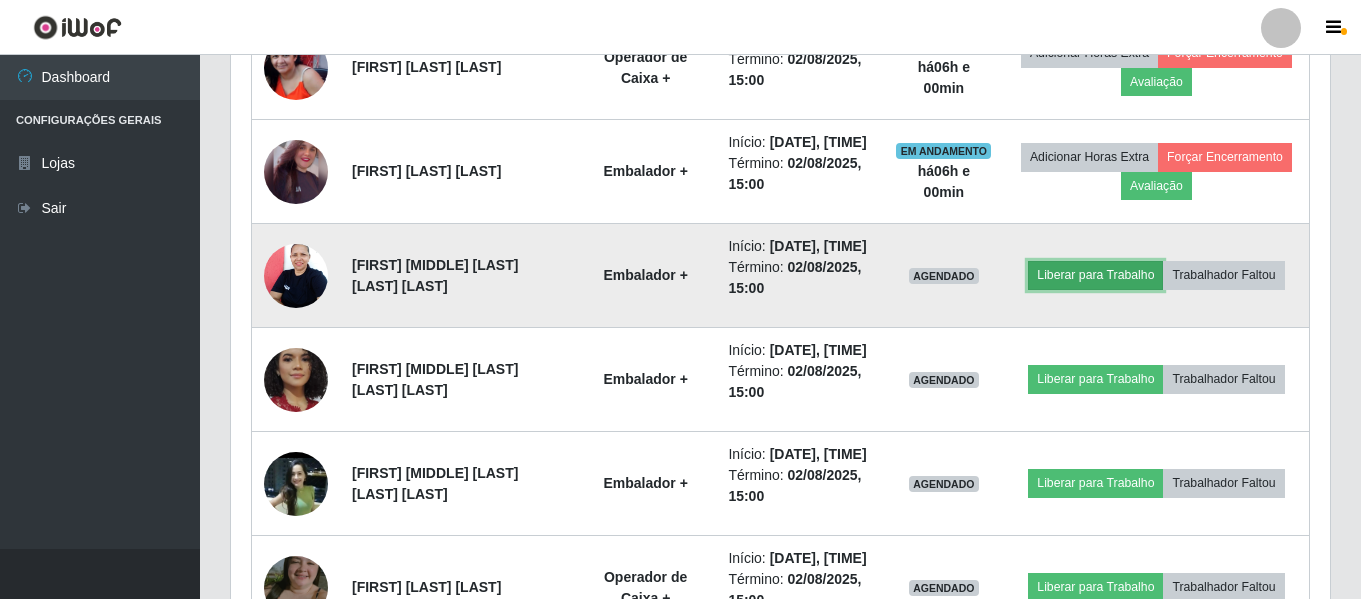click on "Liberar para Trabalho" at bounding box center (1095, 275) 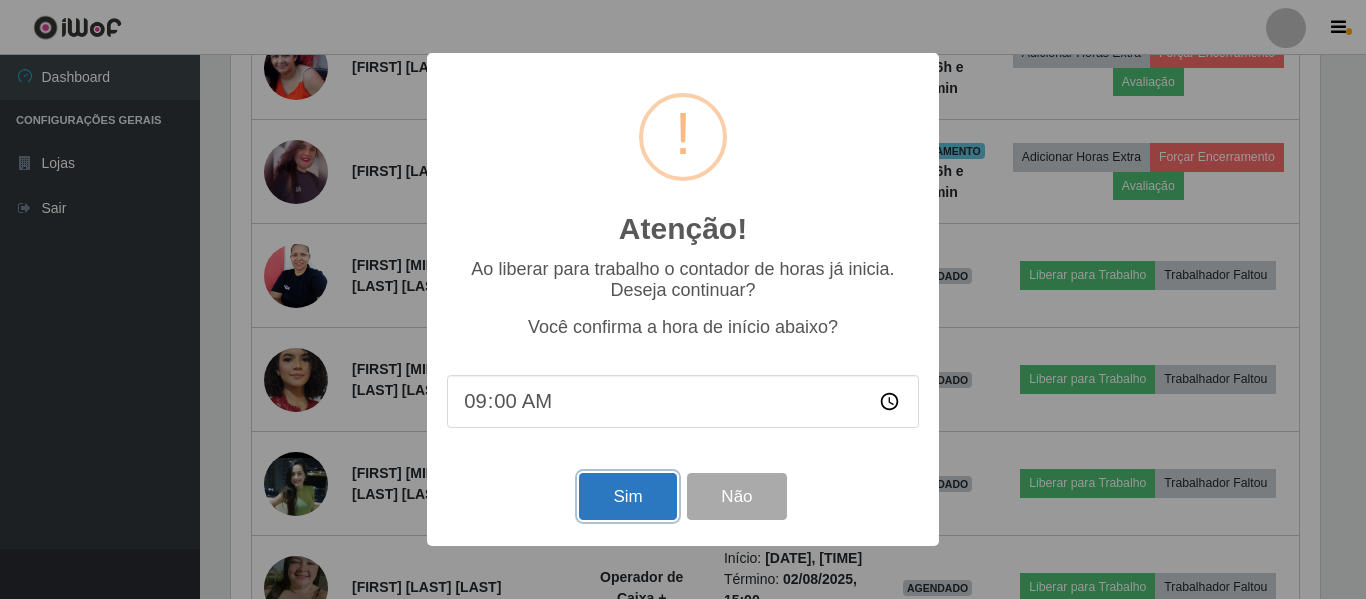 click on "Sim" at bounding box center [627, 496] 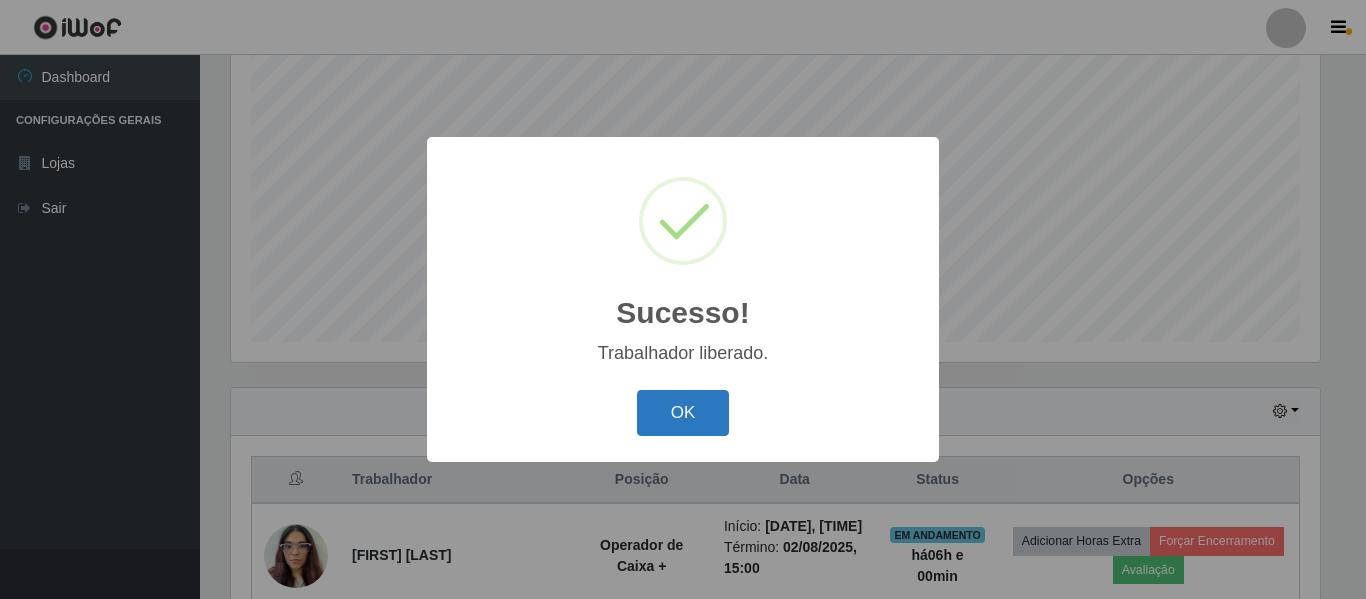 click on "OK" at bounding box center [683, 413] 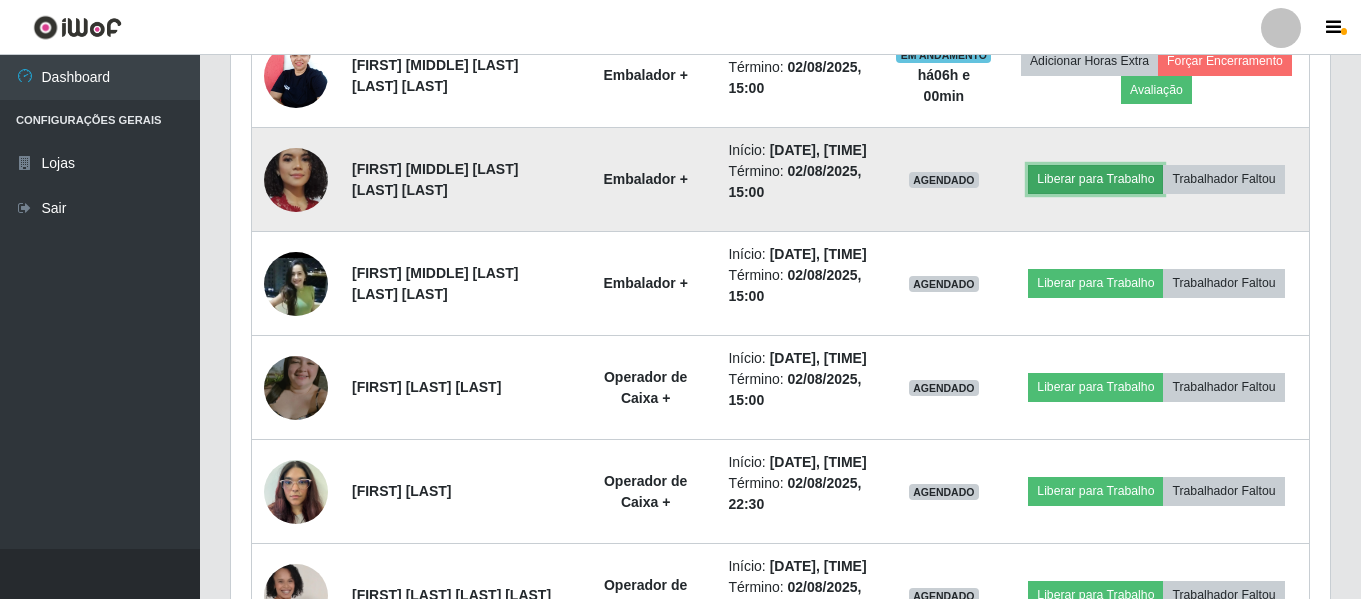 click on "Liberar para Trabalho" at bounding box center (1095, 179) 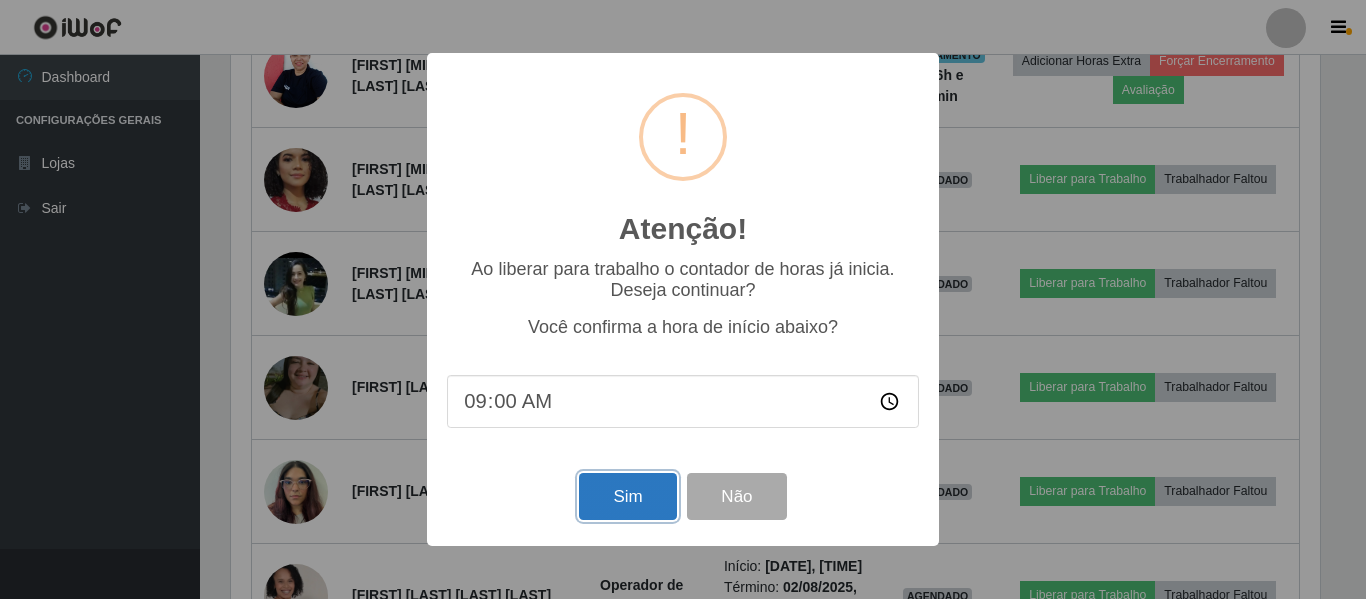 click on "Sim" at bounding box center [627, 496] 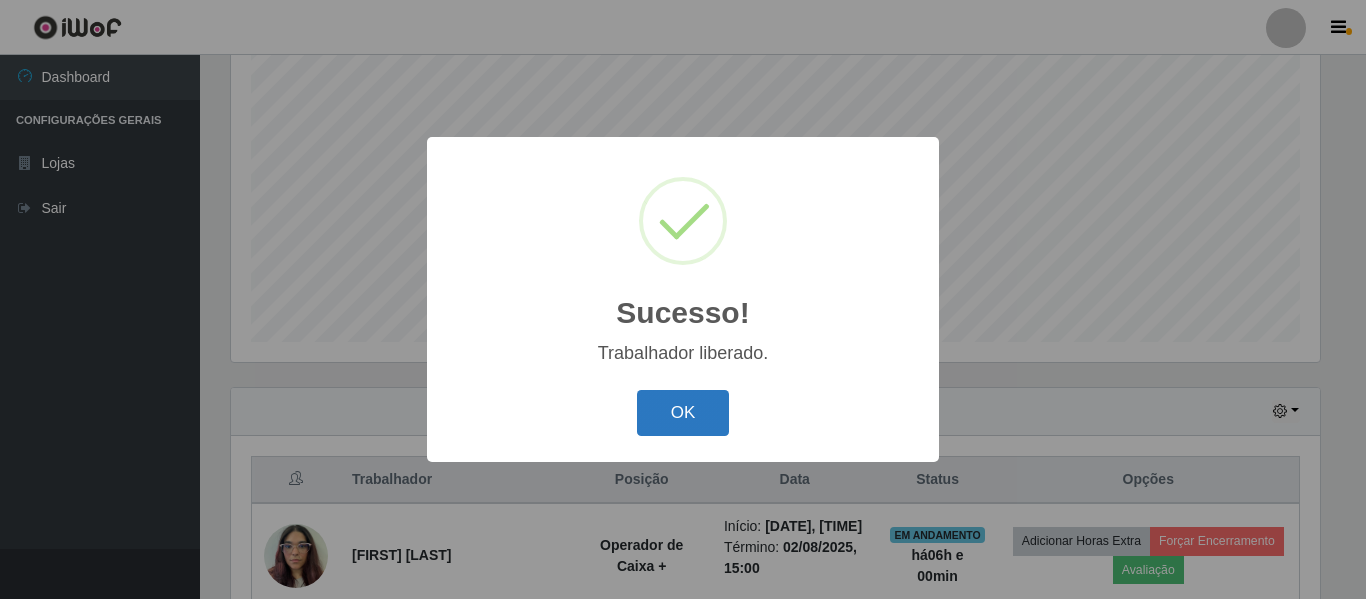 click on "OK" at bounding box center [683, 413] 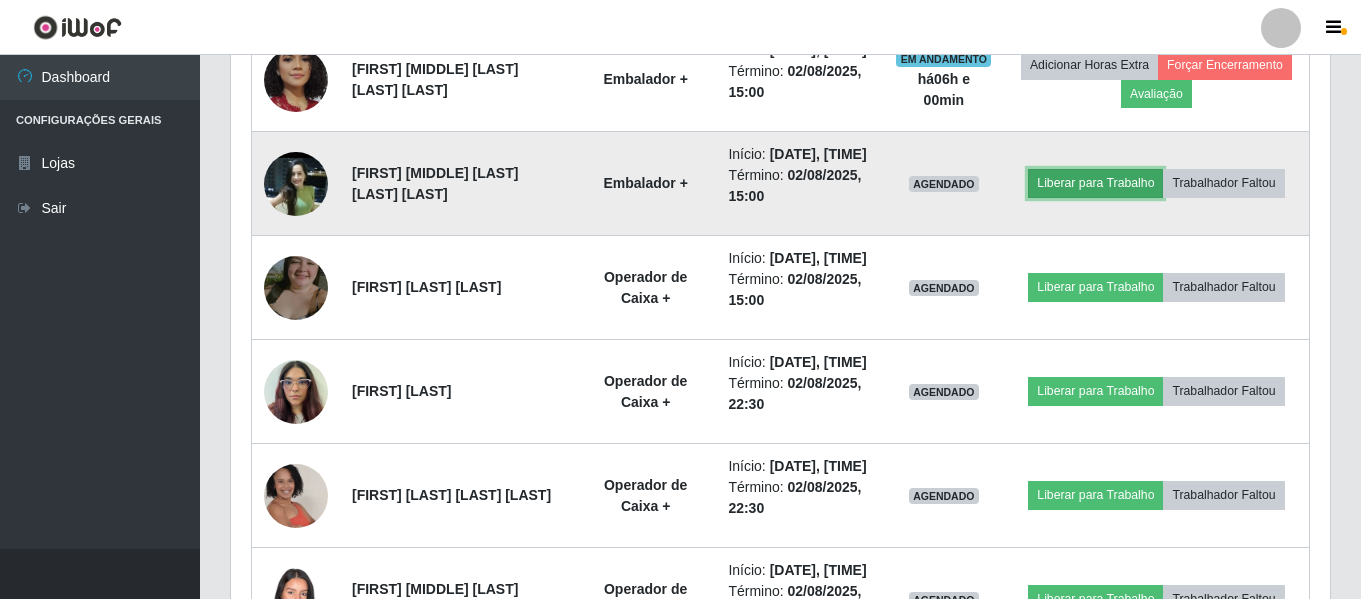 click on "Liberar para Trabalho" at bounding box center [1095, 183] 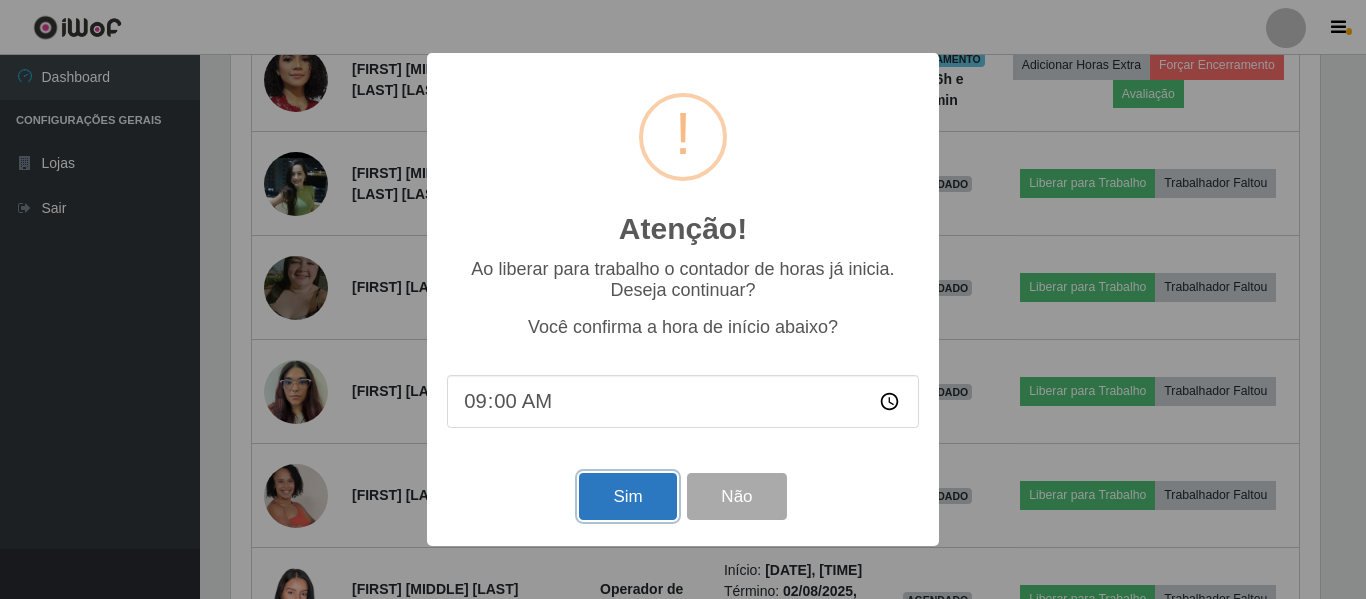click on "Sim" at bounding box center [627, 496] 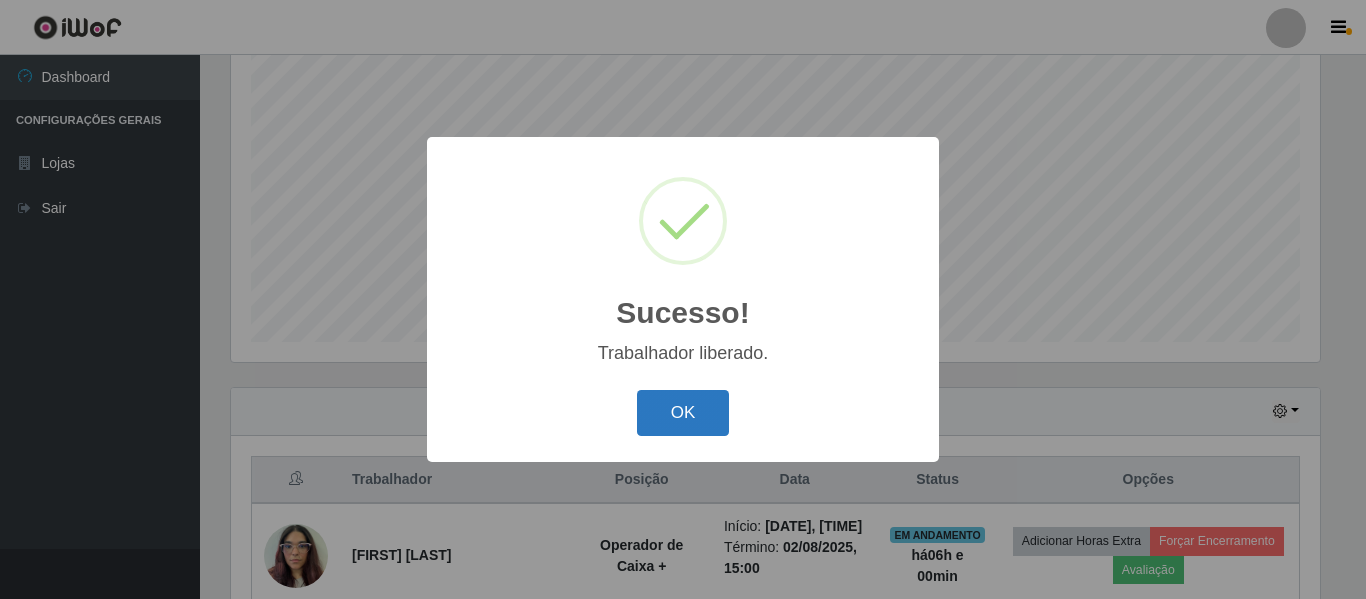 click on "OK" at bounding box center [683, 413] 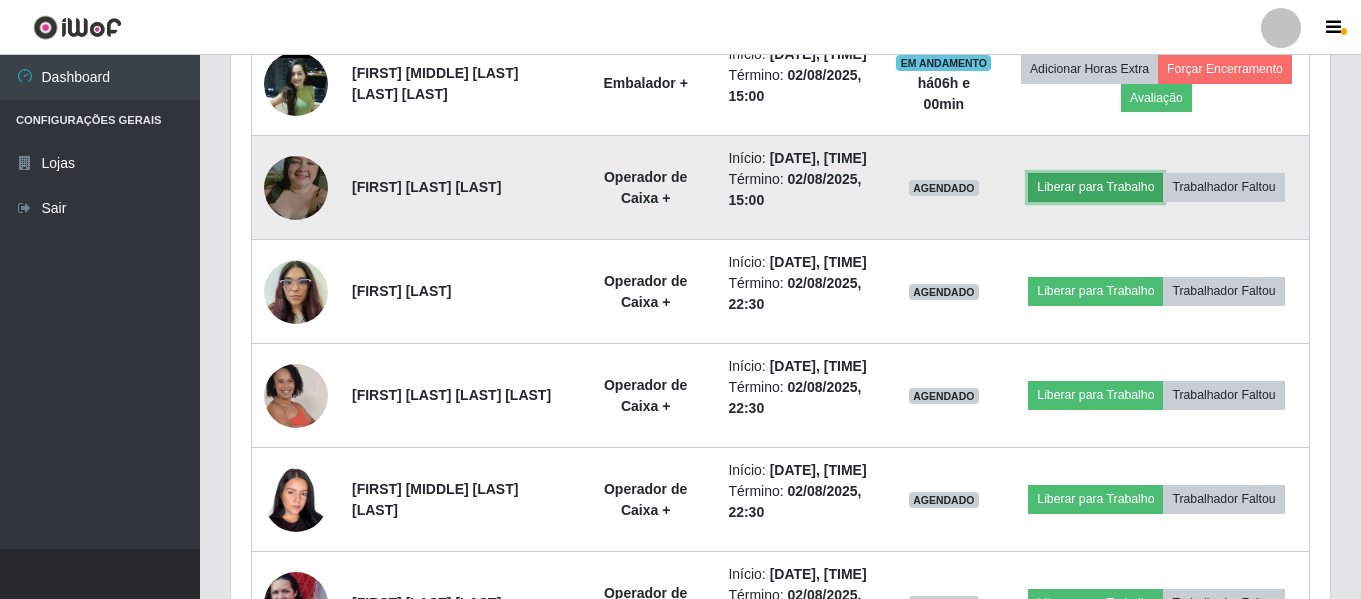 click on "Liberar para Trabalho" at bounding box center (1095, 187) 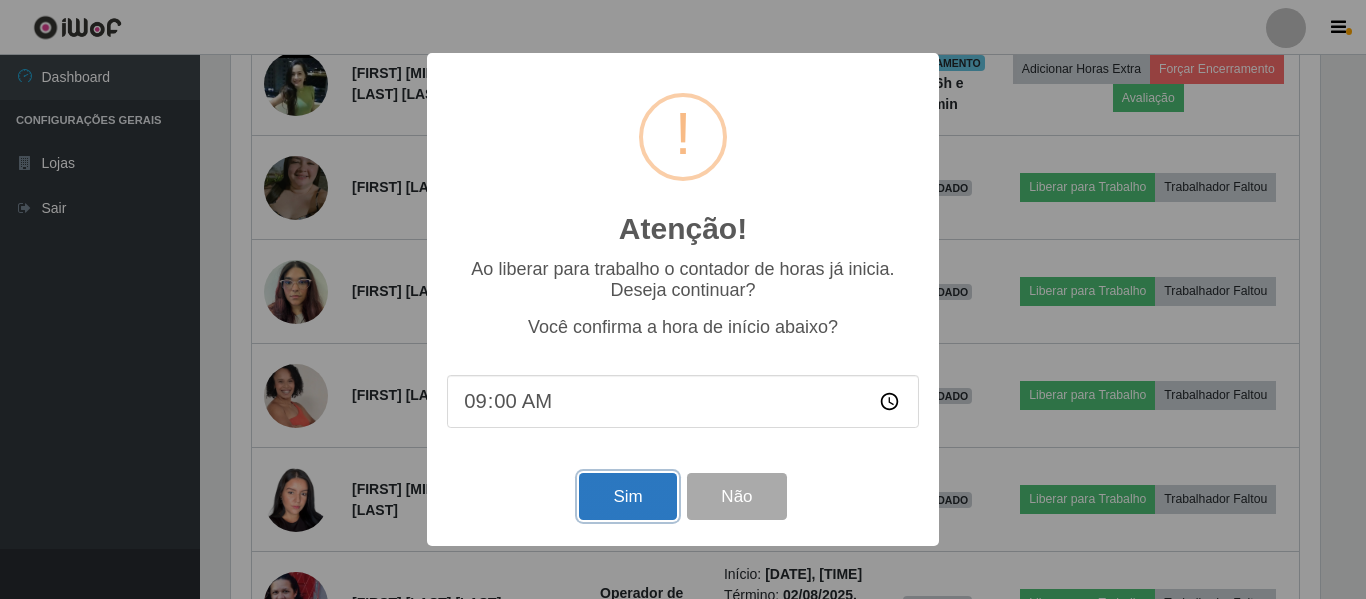 click on "Sim" at bounding box center (627, 496) 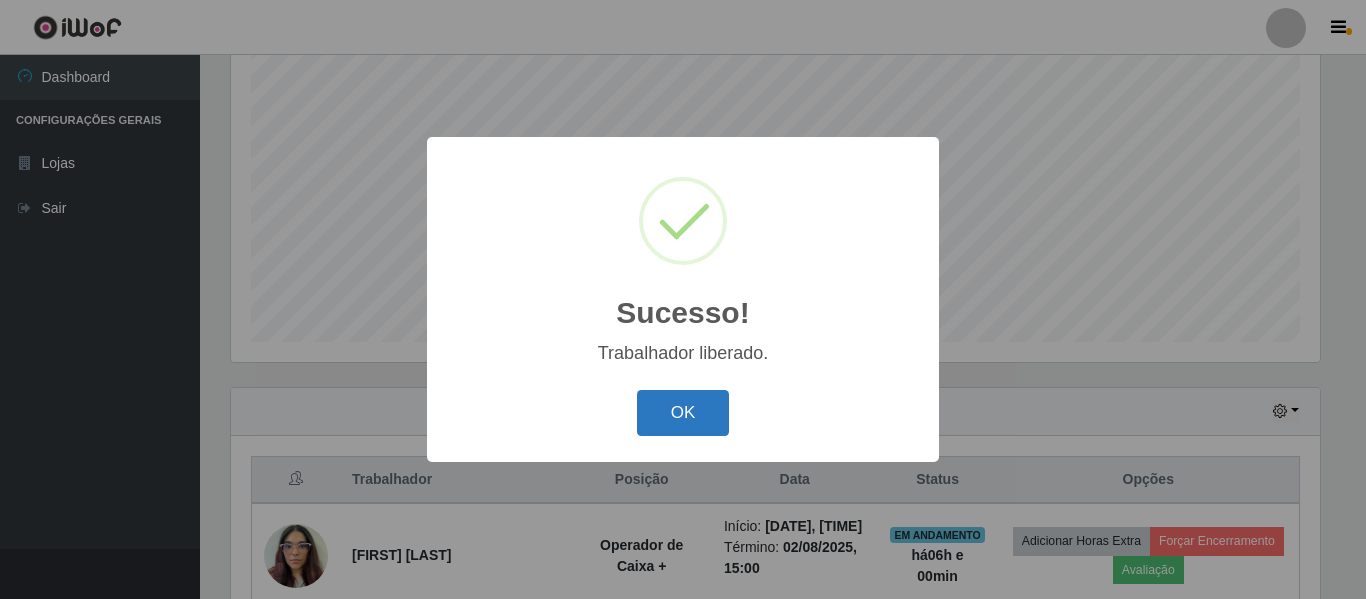 click on "OK" at bounding box center [683, 413] 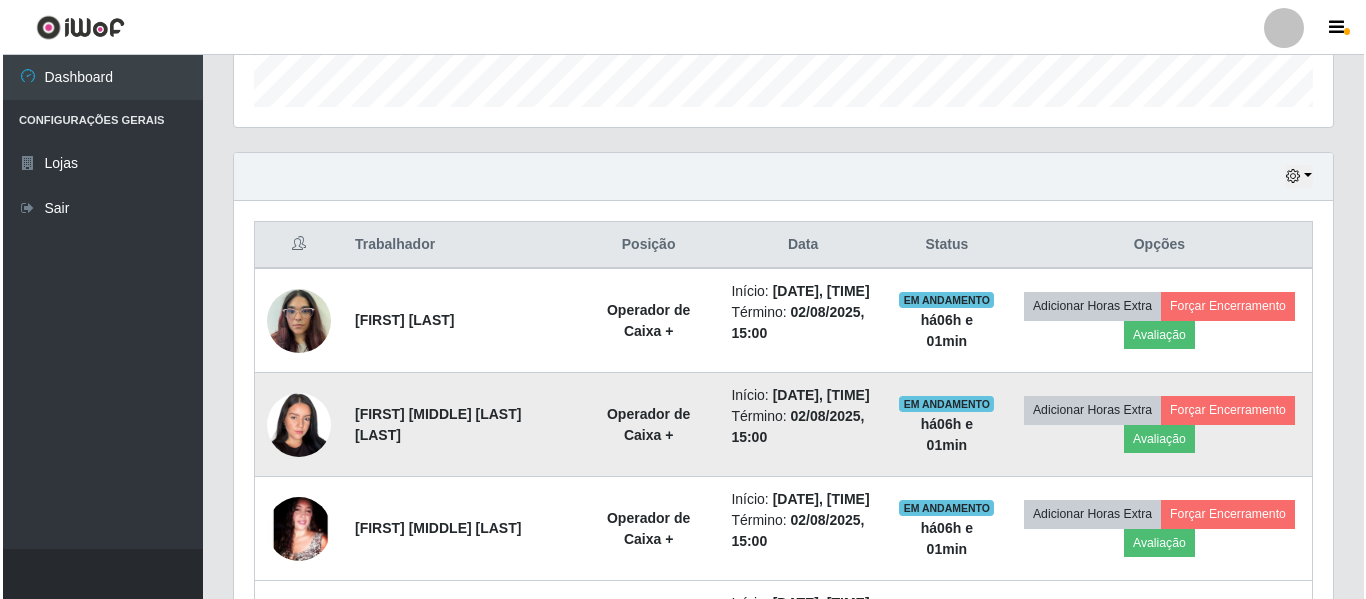 scroll, scrollTop: 673, scrollLeft: 0, axis: vertical 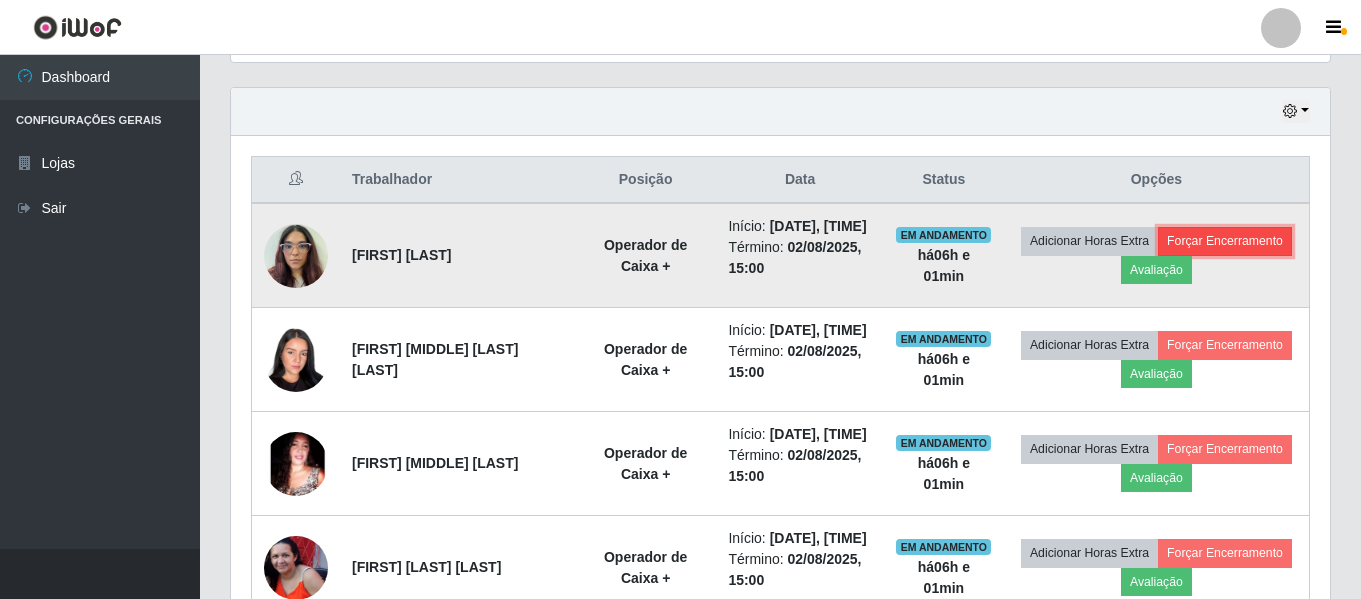 click on "Forçar Encerramento" at bounding box center (1225, 241) 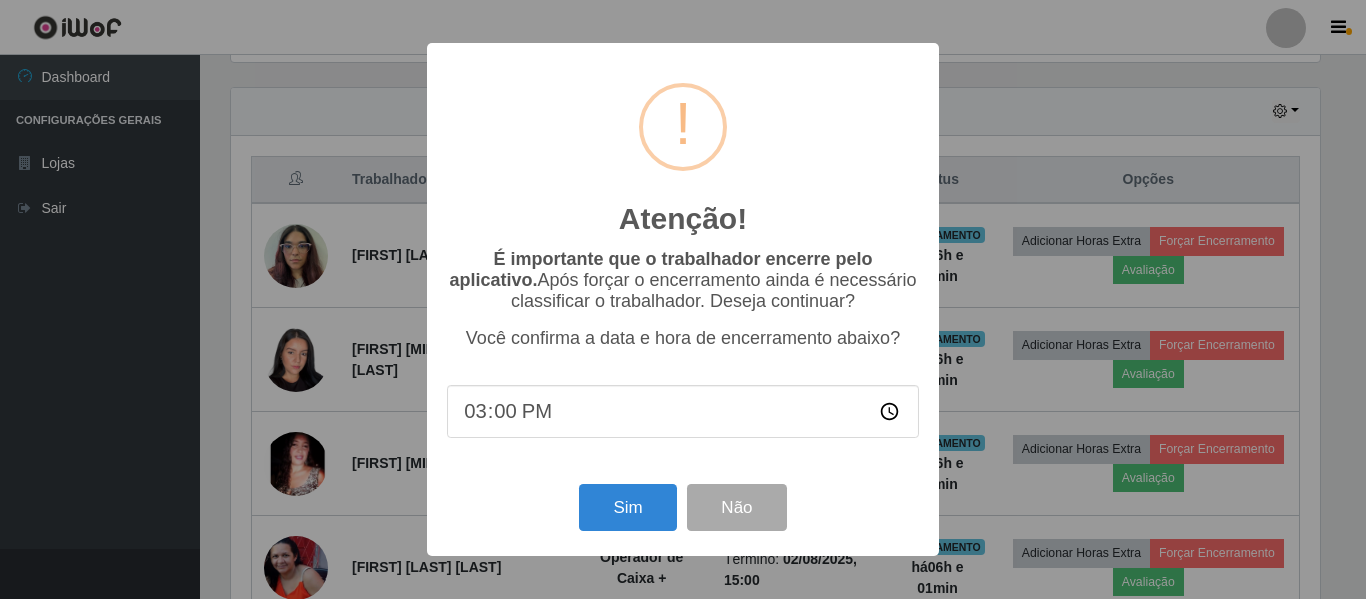 scroll, scrollTop: 999585, scrollLeft: 998911, axis: both 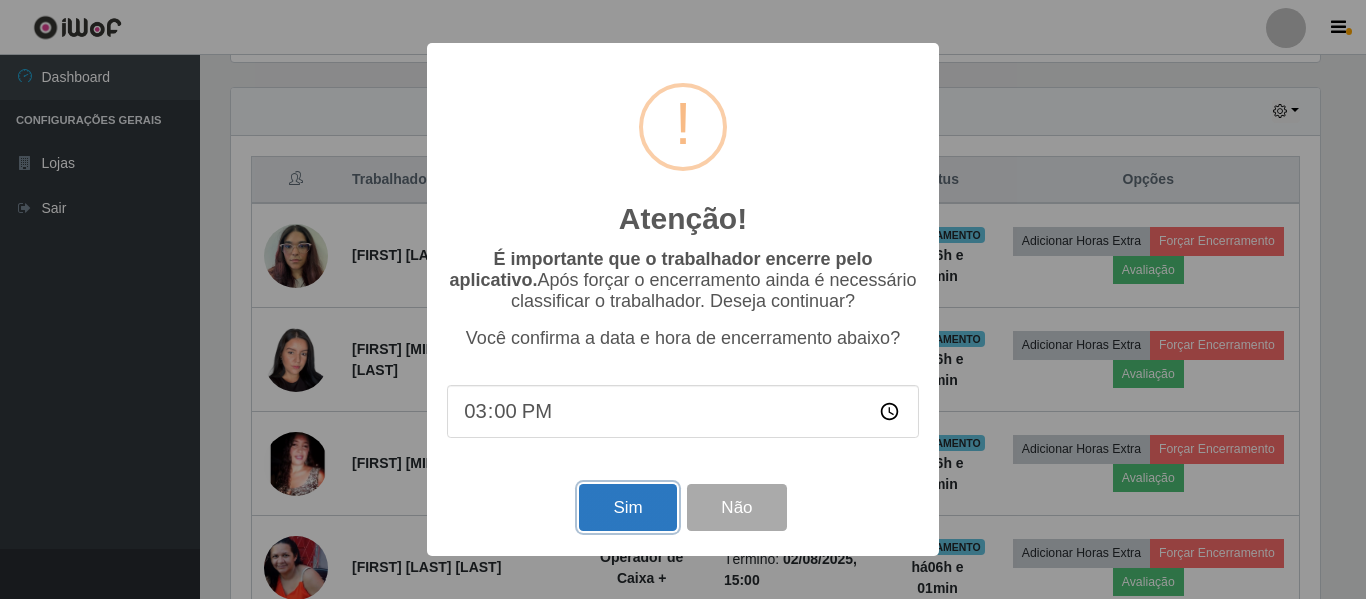 click on "Sim" at bounding box center [627, 507] 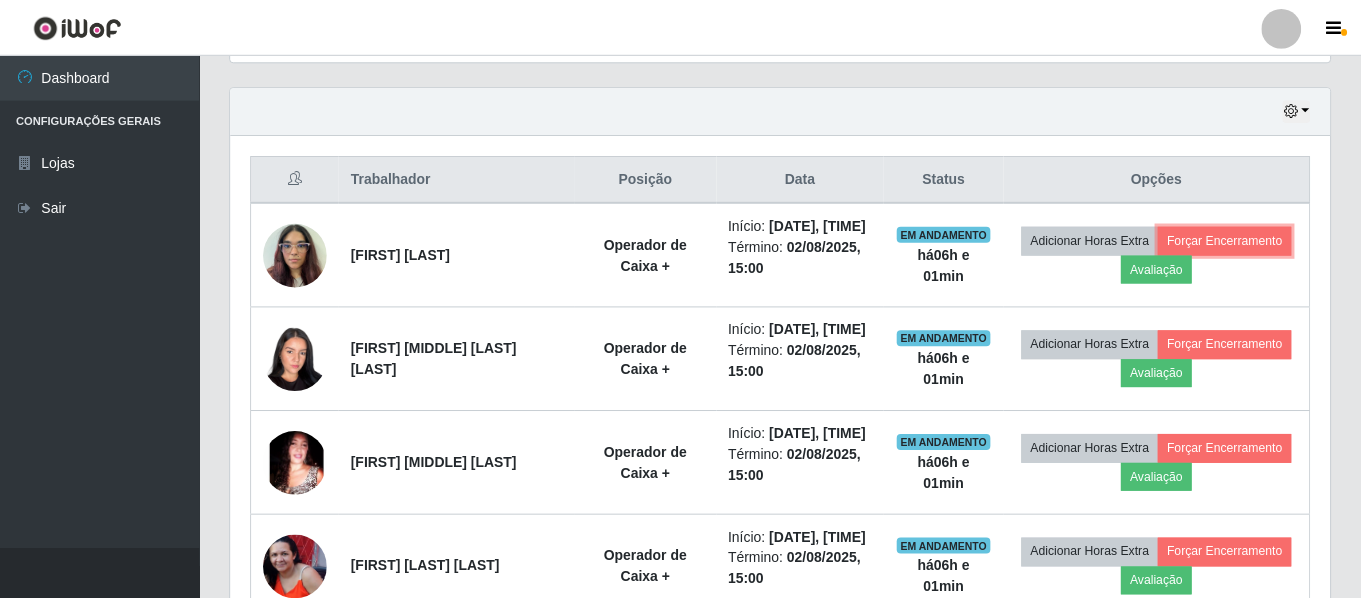 scroll, scrollTop: 999585, scrollLeft: 998901, axis: both 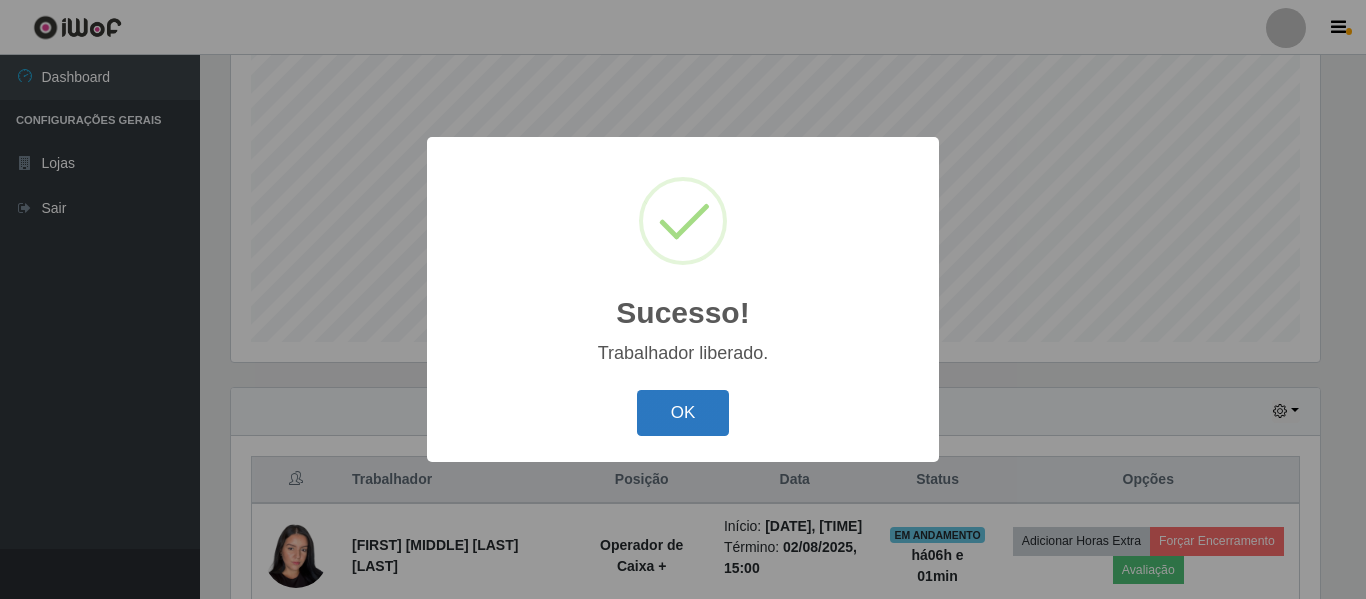 click on "OK" at bounding box center [683, 413] 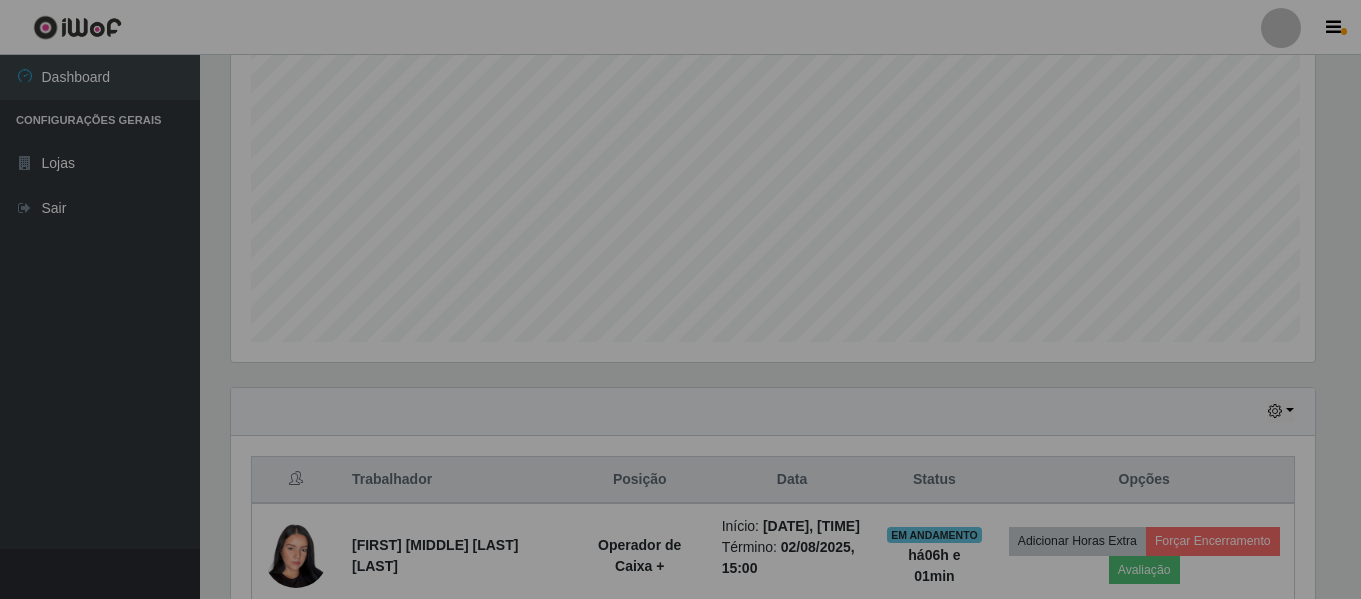 scroll, scrollTop: 999585, scrollLeft: 998901, axis: both 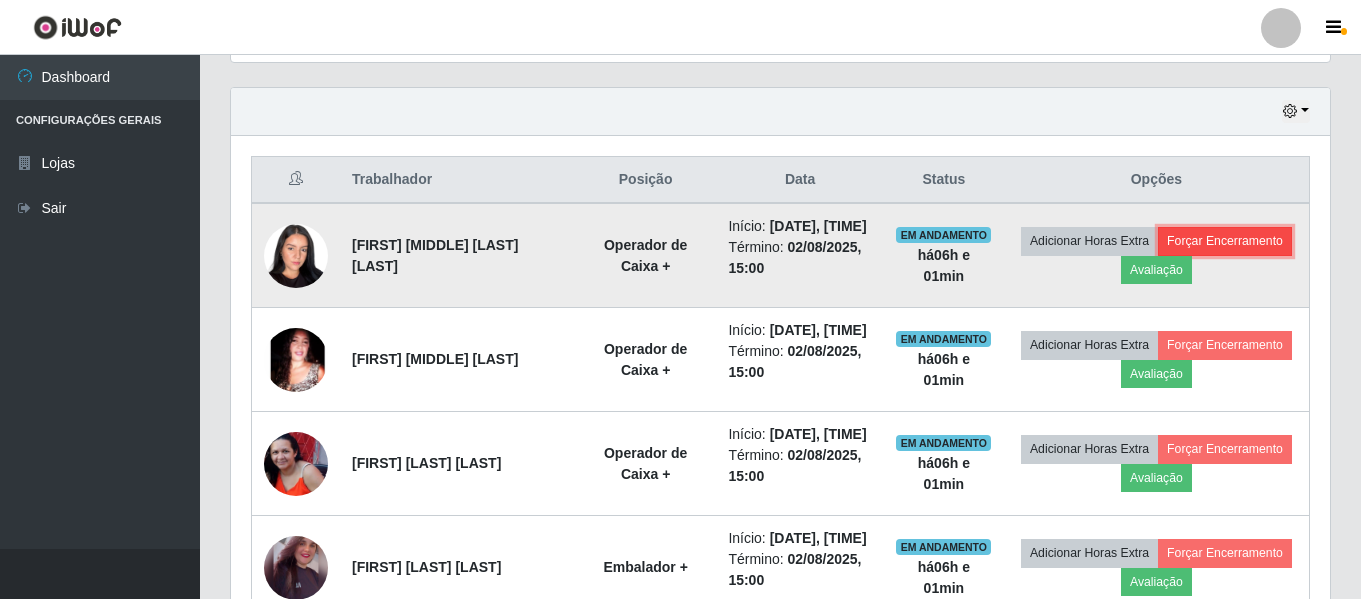 click on "Forçar Encerramento" at bounding box center (1225, 241) 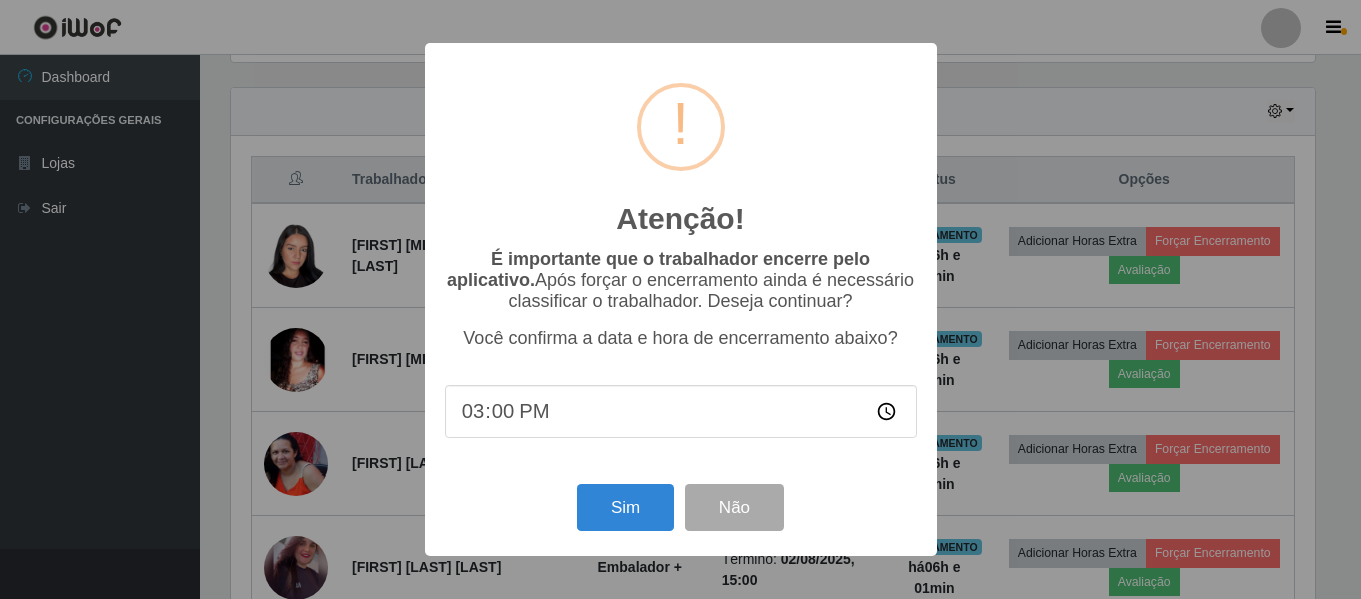 scroll, scrollTop: 999585, scrollLeft: 998911, axis: both 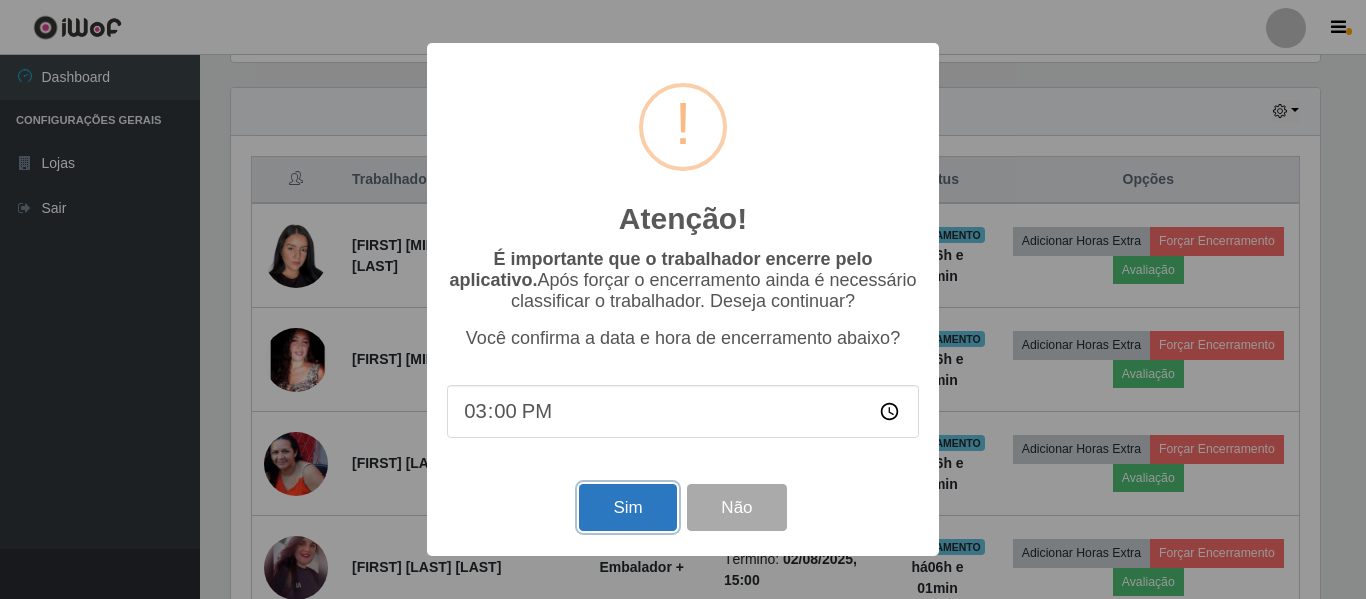 click on "Sim" at bounding box center (627, 507) 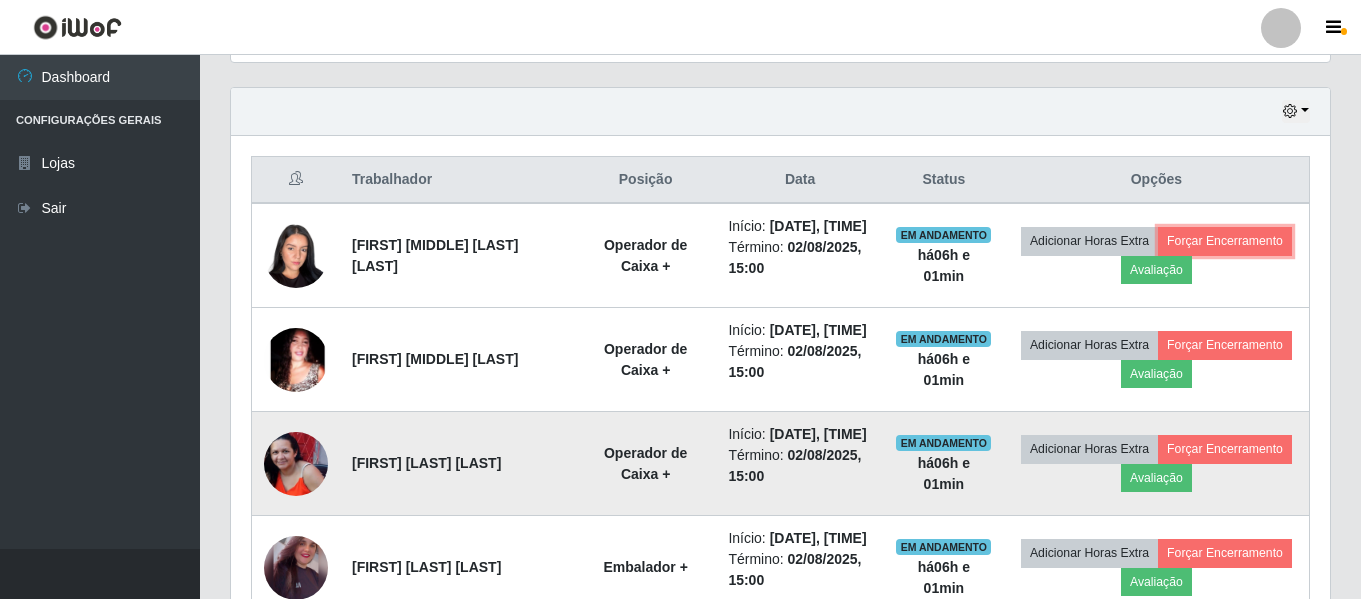 scroll, scrollTop: 999585, scrollLeft: 998901, axis: both 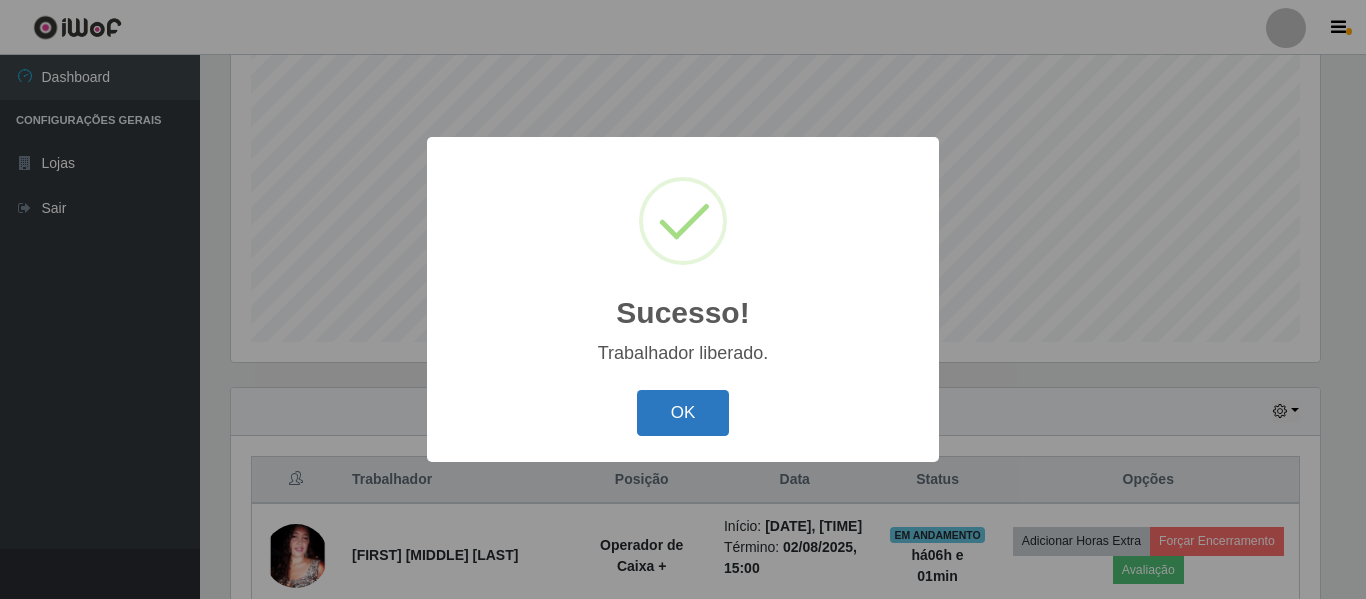 click on "OK" at bounding box center [683, 413] 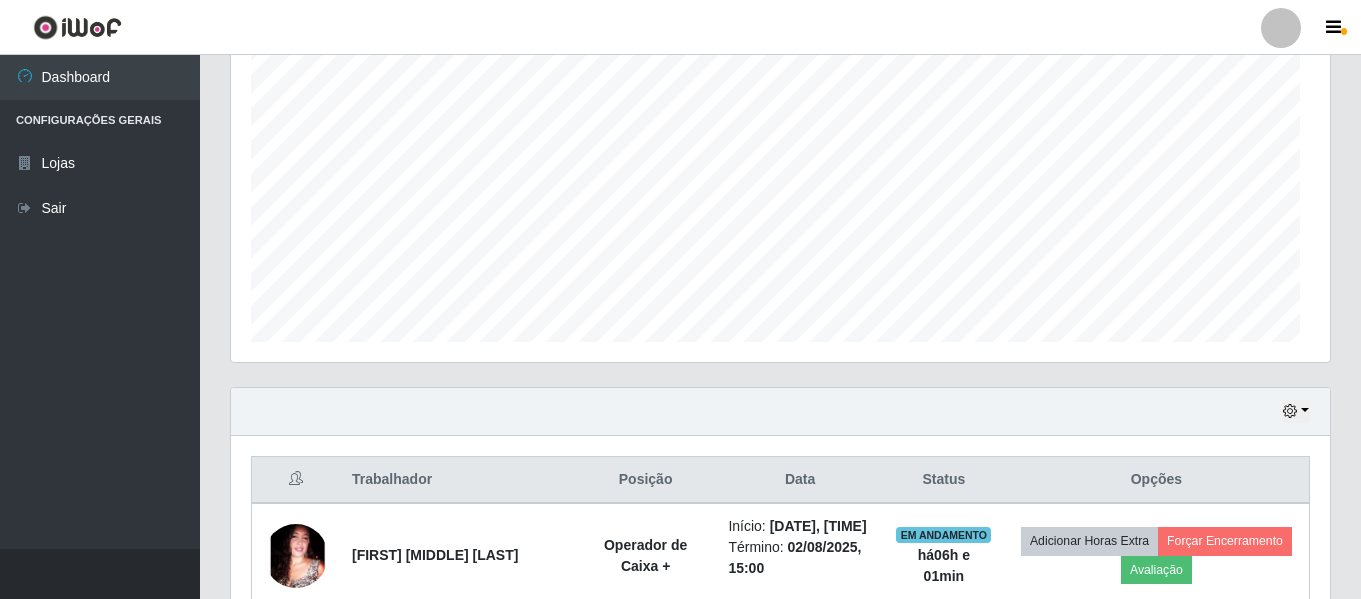 scroll, scrollTop: 999585, scrollLeft: 998901, axis: both 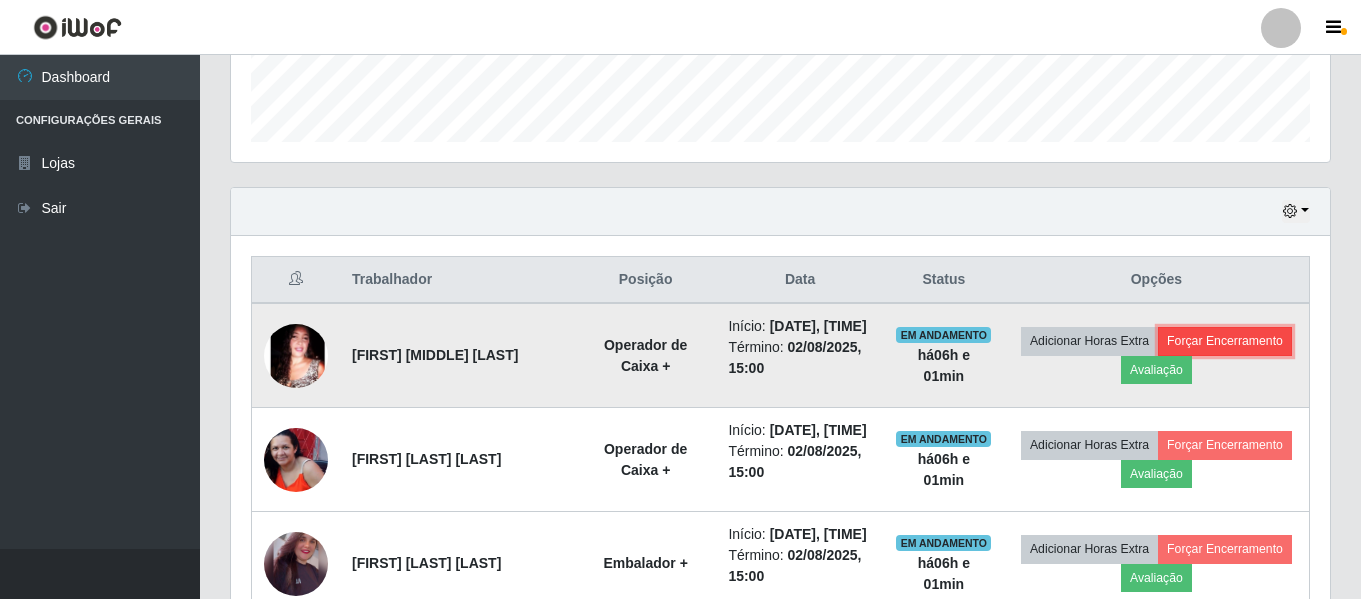 click on "Forçar Encerramento" at bounding box center [1225, 341] 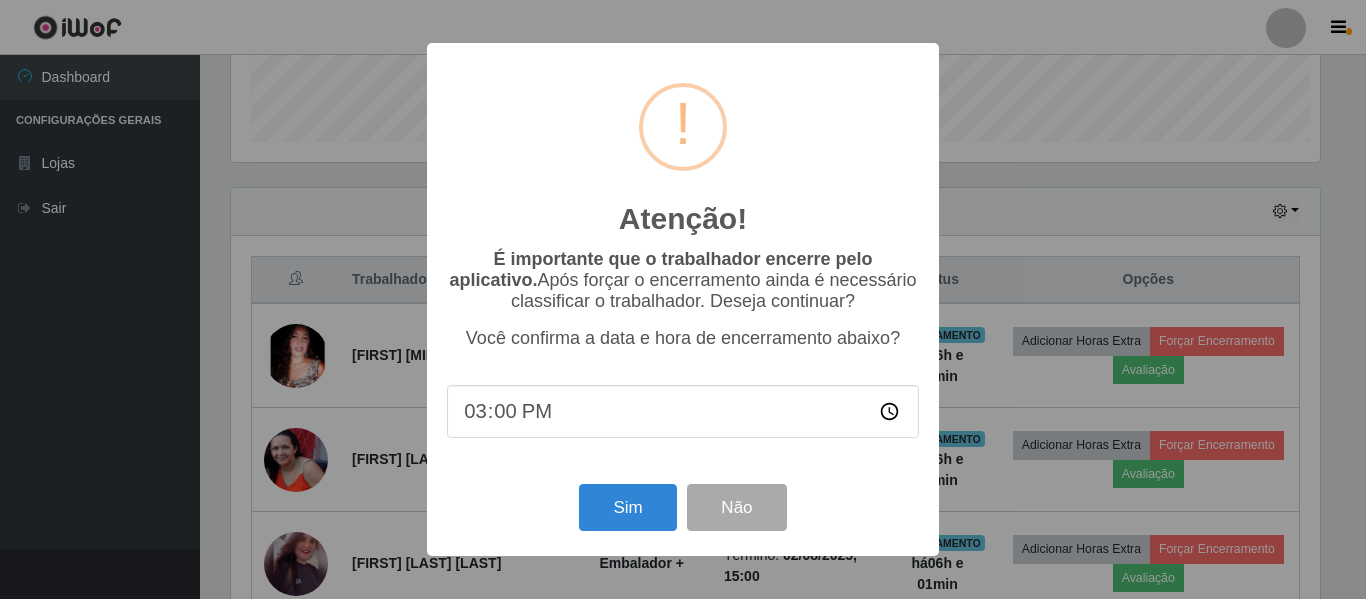 scroll, scrollTop: 999585, scrollLeft: 998911, axis: both 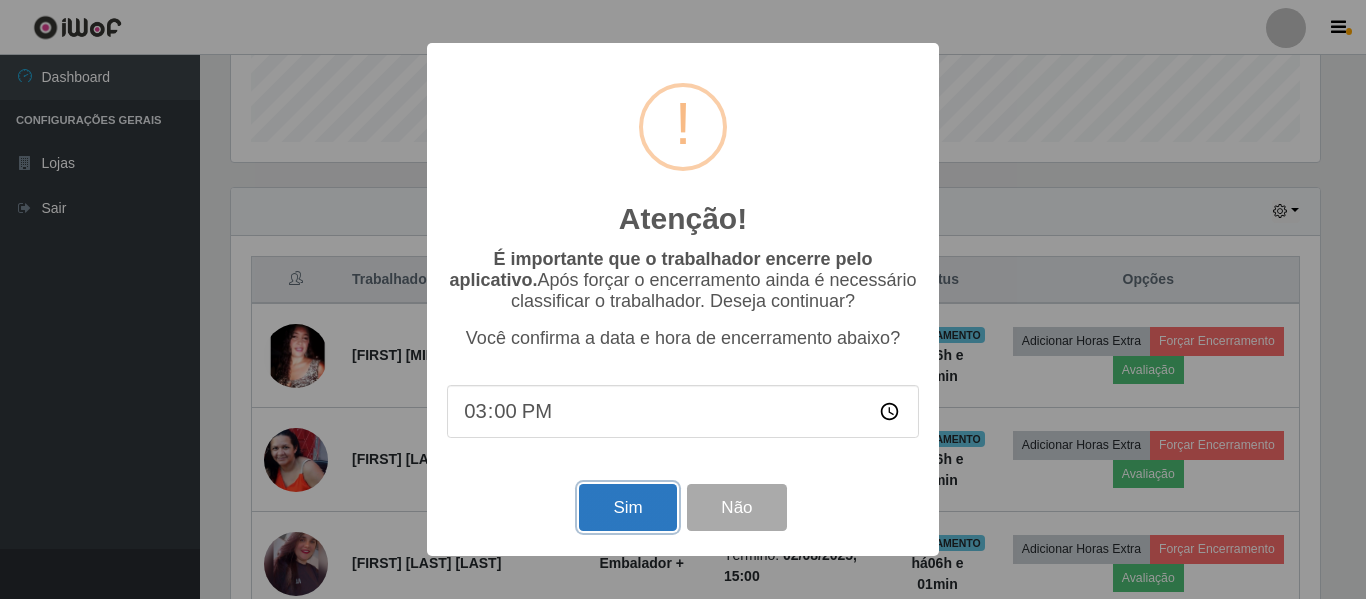 click on "Sim" at bounding box center (627, 507) 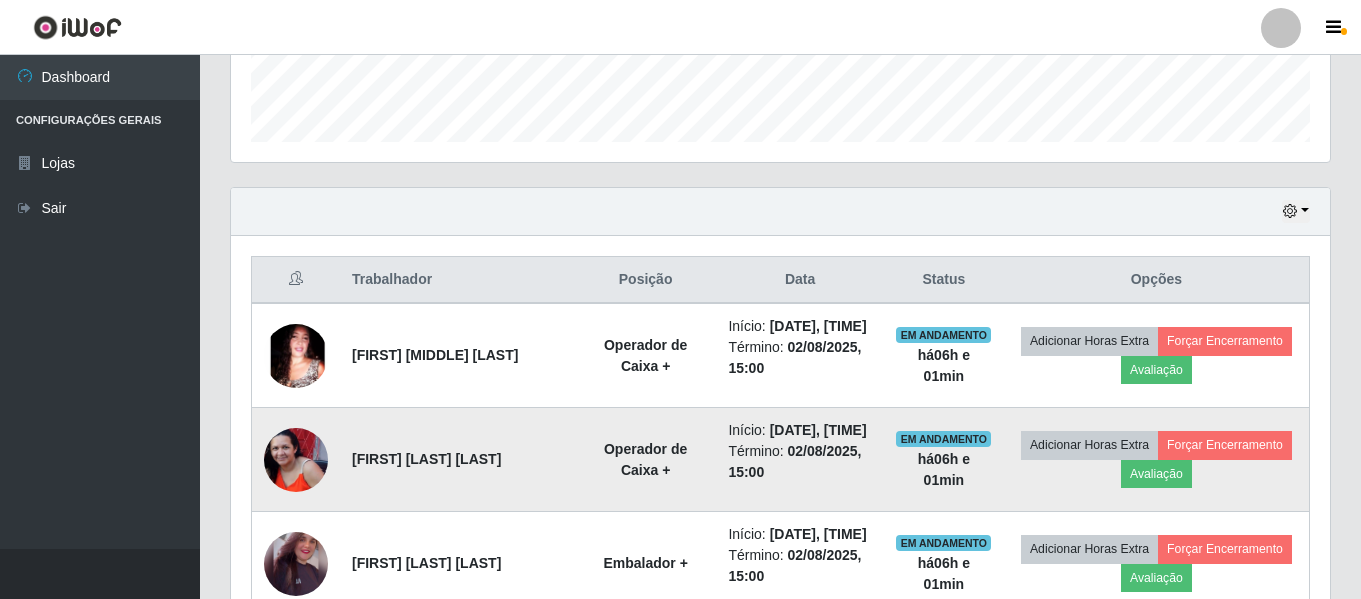 scroll, scrollTop: 999585, scrollLeft: 998901, axis: both 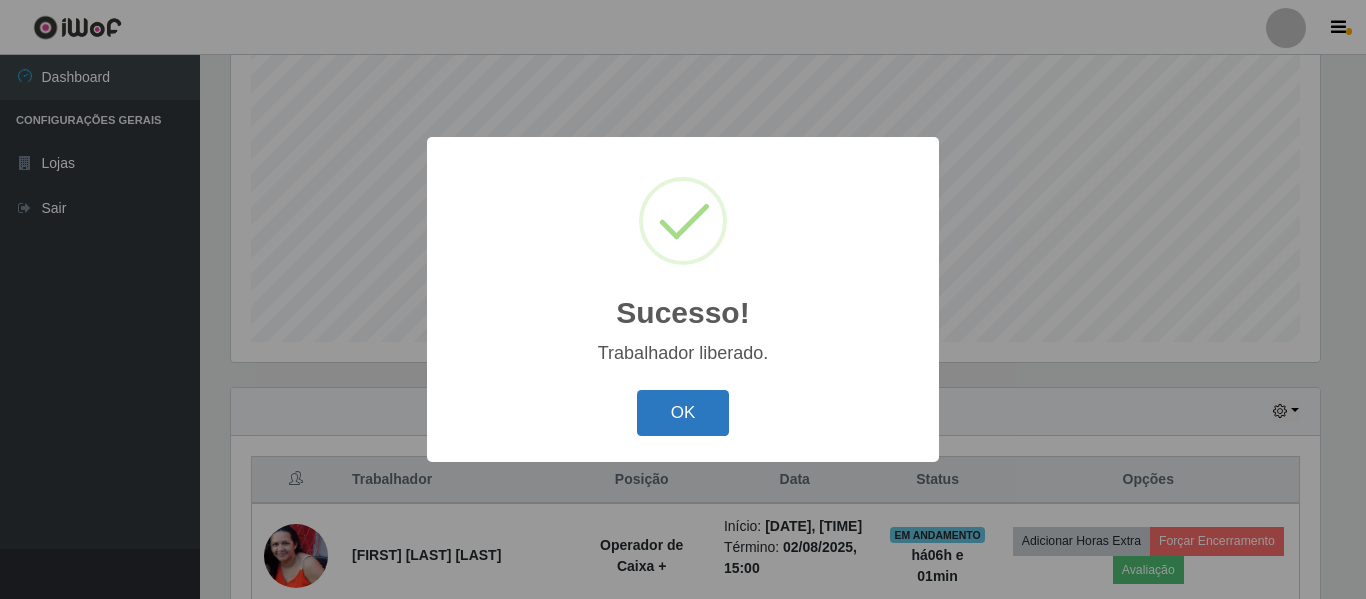 click on "OK" at bounding box center [683, 413] 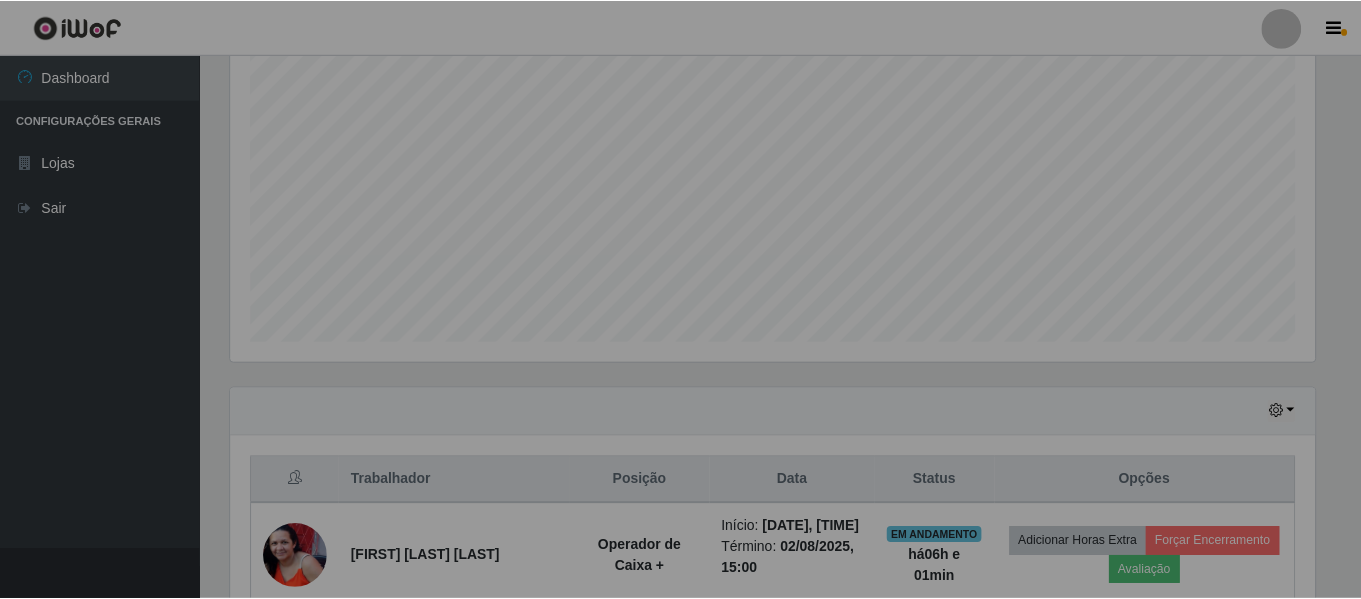 scroll, scrollTop: 999585, scrollLeft: 998901, axis: both 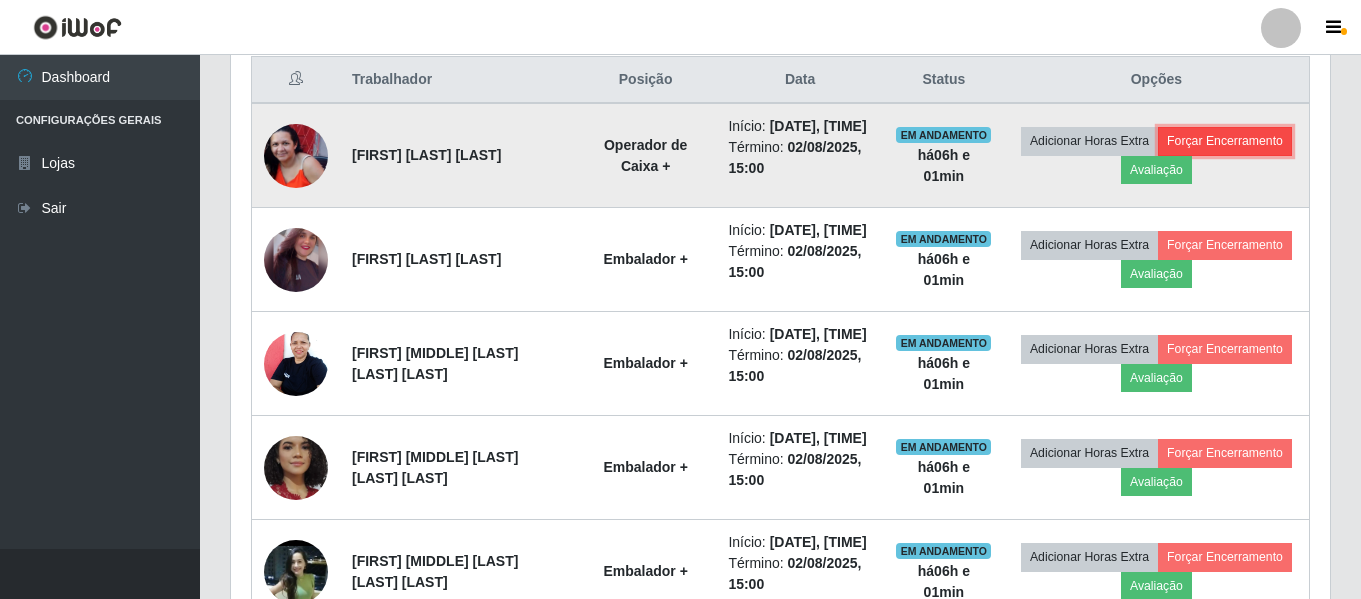 click on "Forçar Encerramento" at bounding box center (1225, 141) 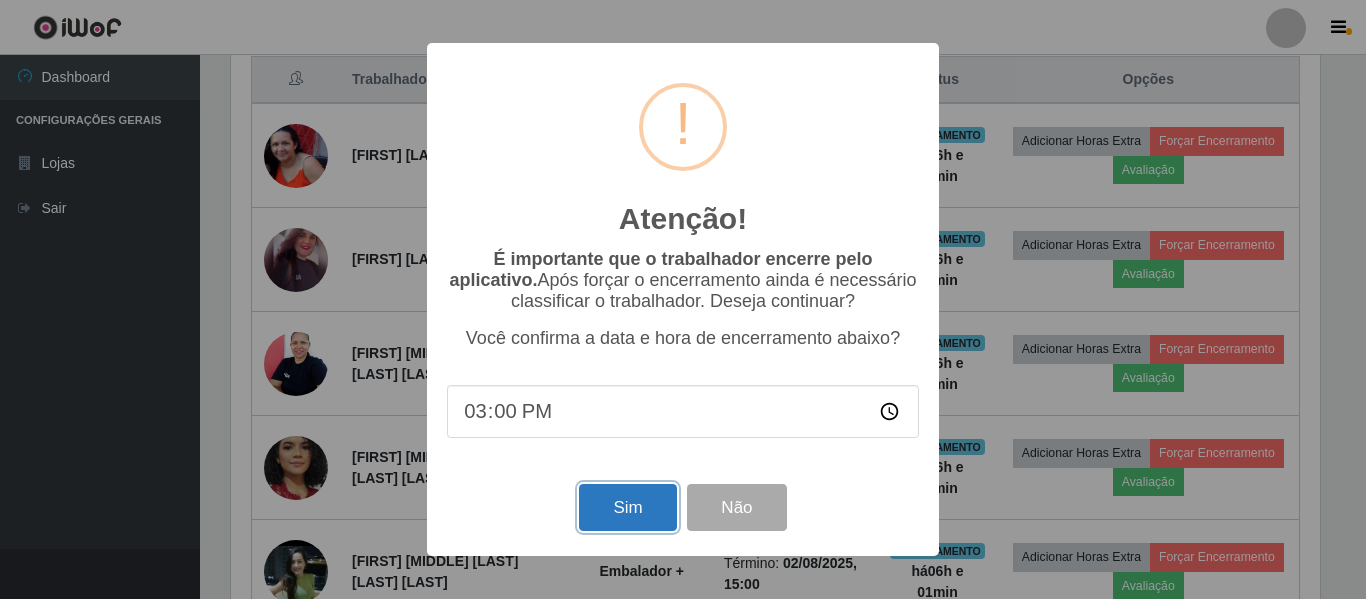 click on "Sim" at bounding box center (627, 507) 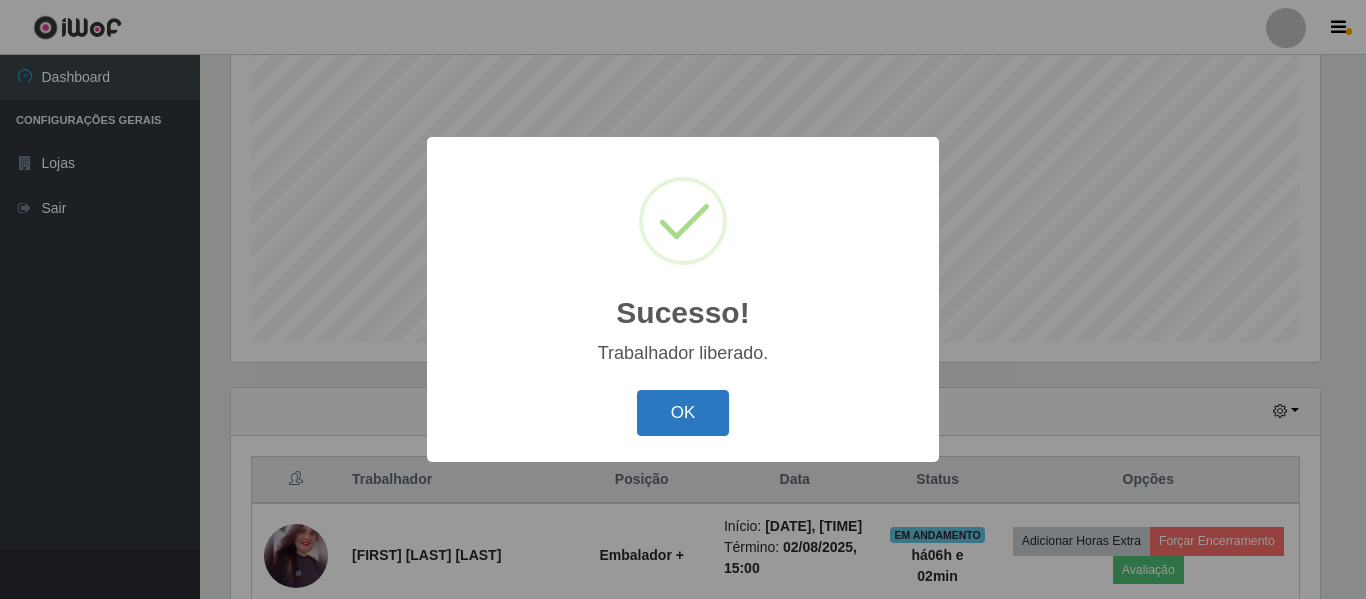 click on "OK" at bounding box center (683, 413) 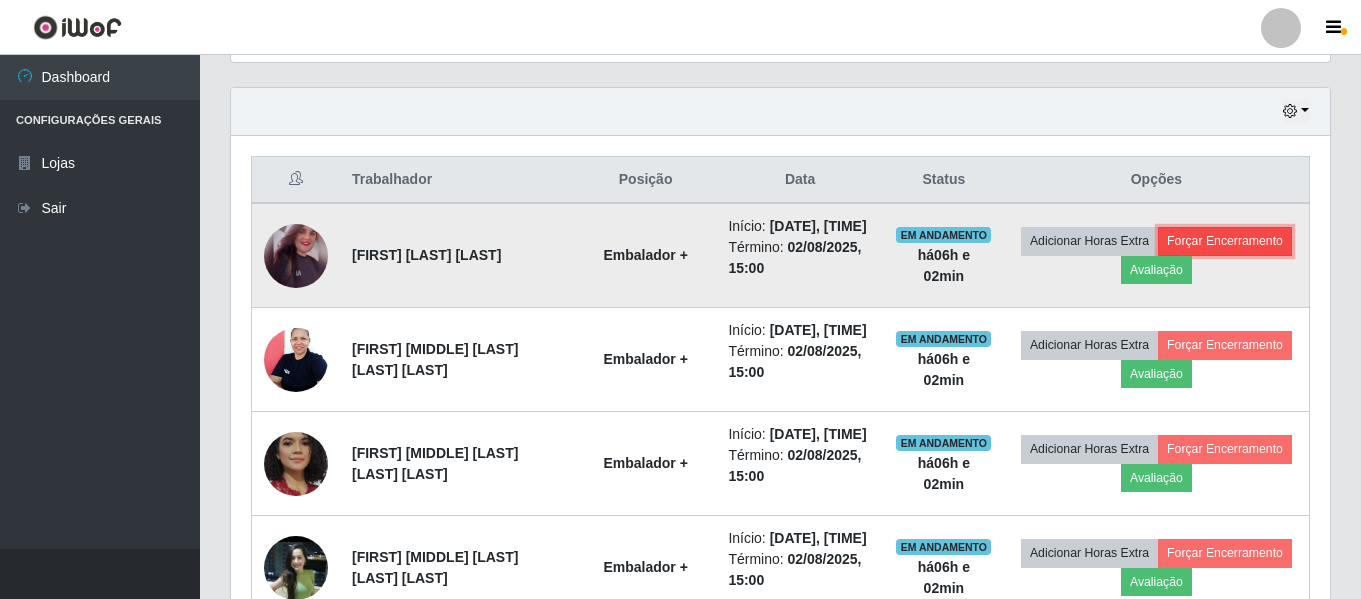 click on "Forçar Encerramento" at bounding box center [1225, 241] 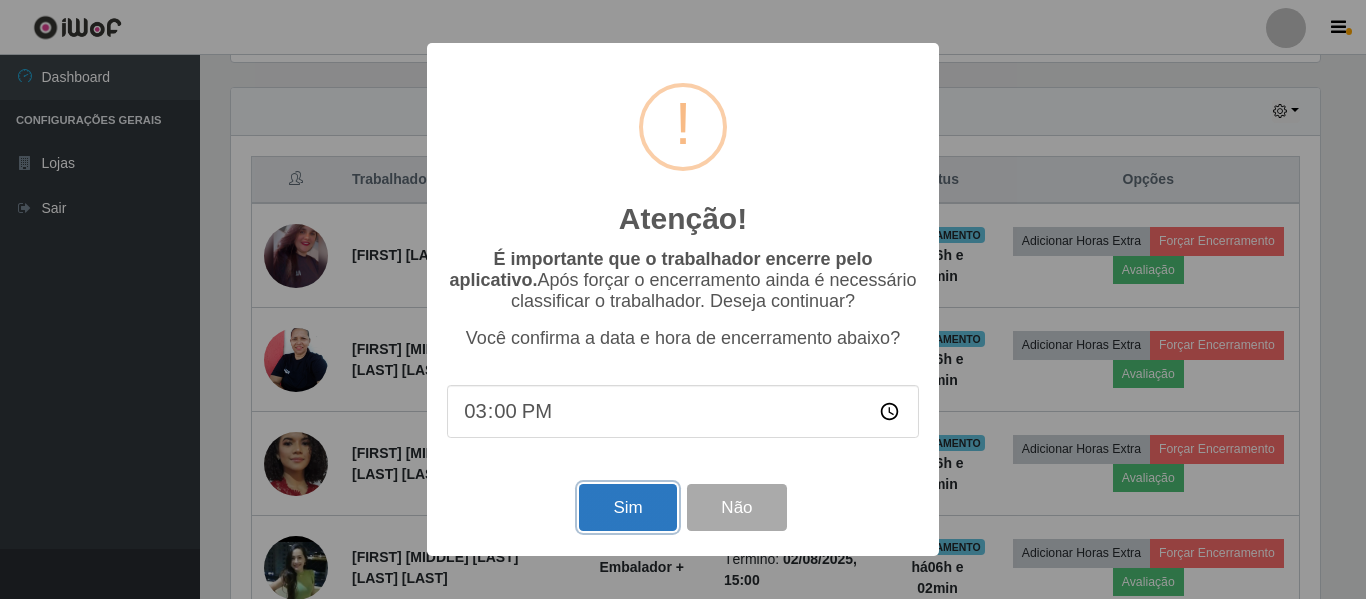 click on "Sim" at bounding box center [627, 507] 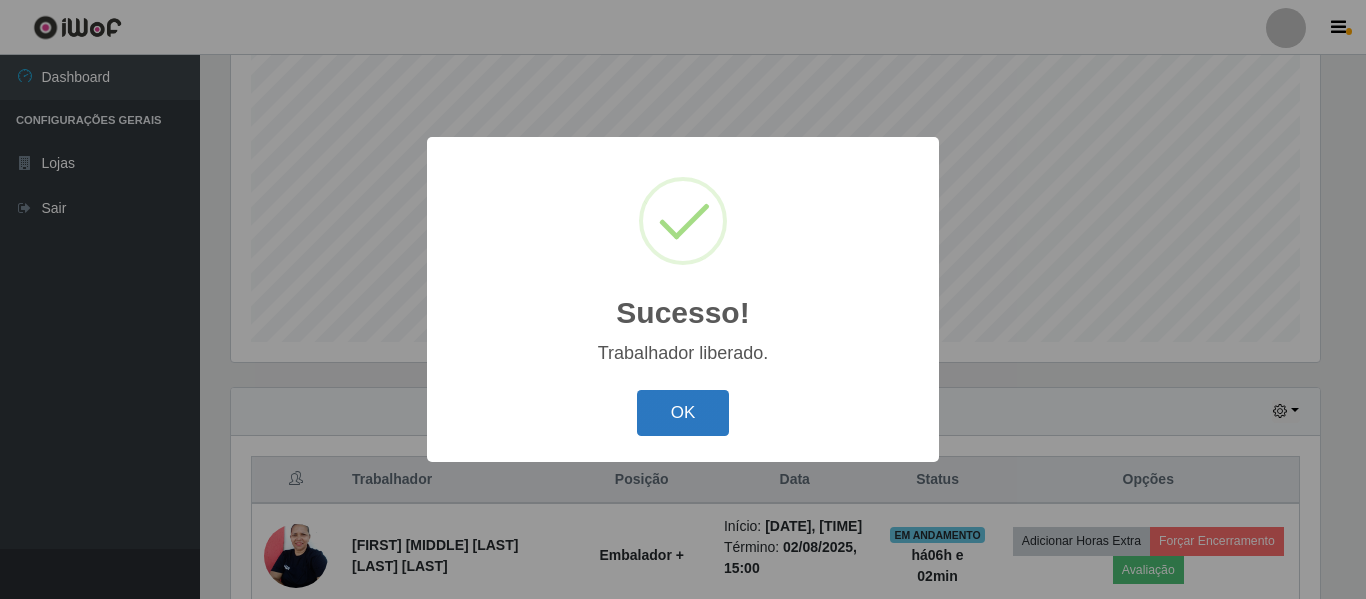 click on "OK" at bounding box center (683, 413) 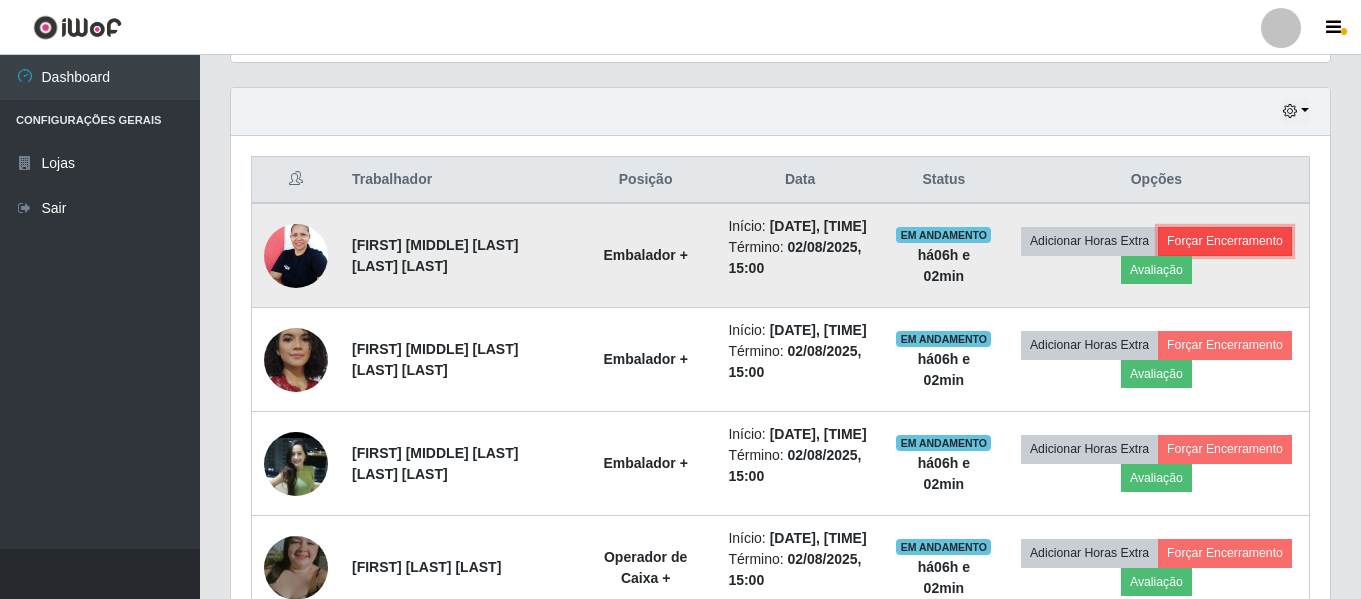 click on "Forçar Encerramento" at bounding box center [1225, 241] 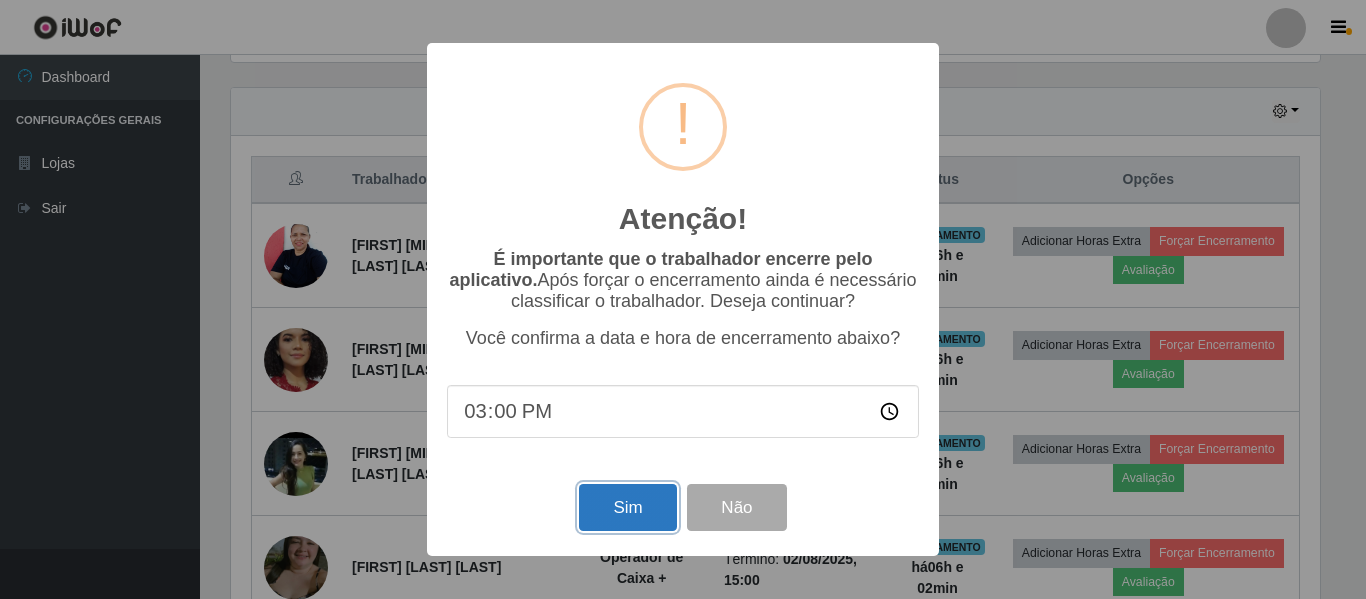 click on "Sim" at bounding box center (627, 507) 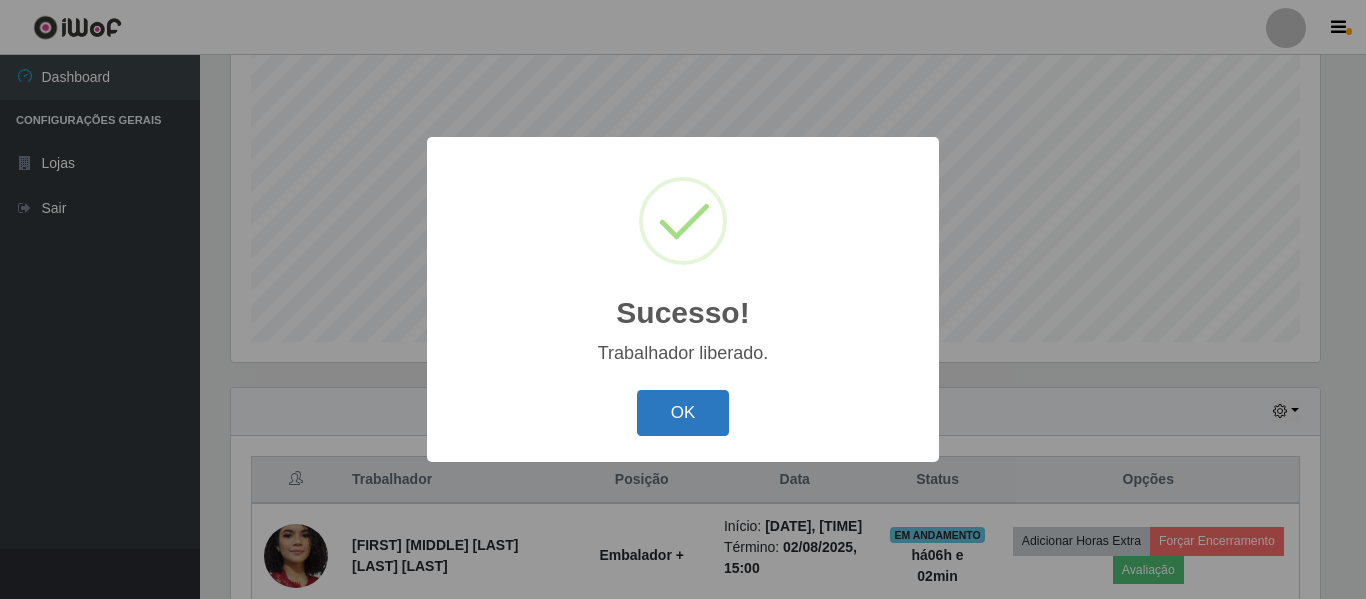 click on "OK" at bounding box center [683, 413] 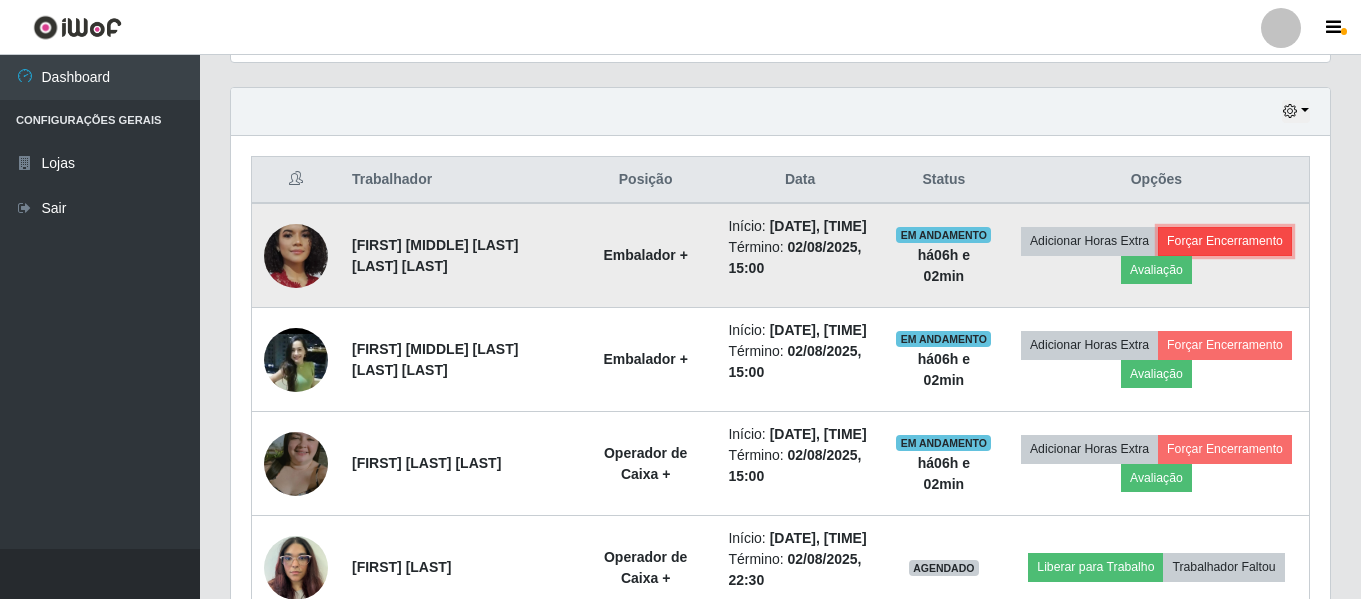 click on "Forçar Encerramento" at bounding box center (1225, 241) 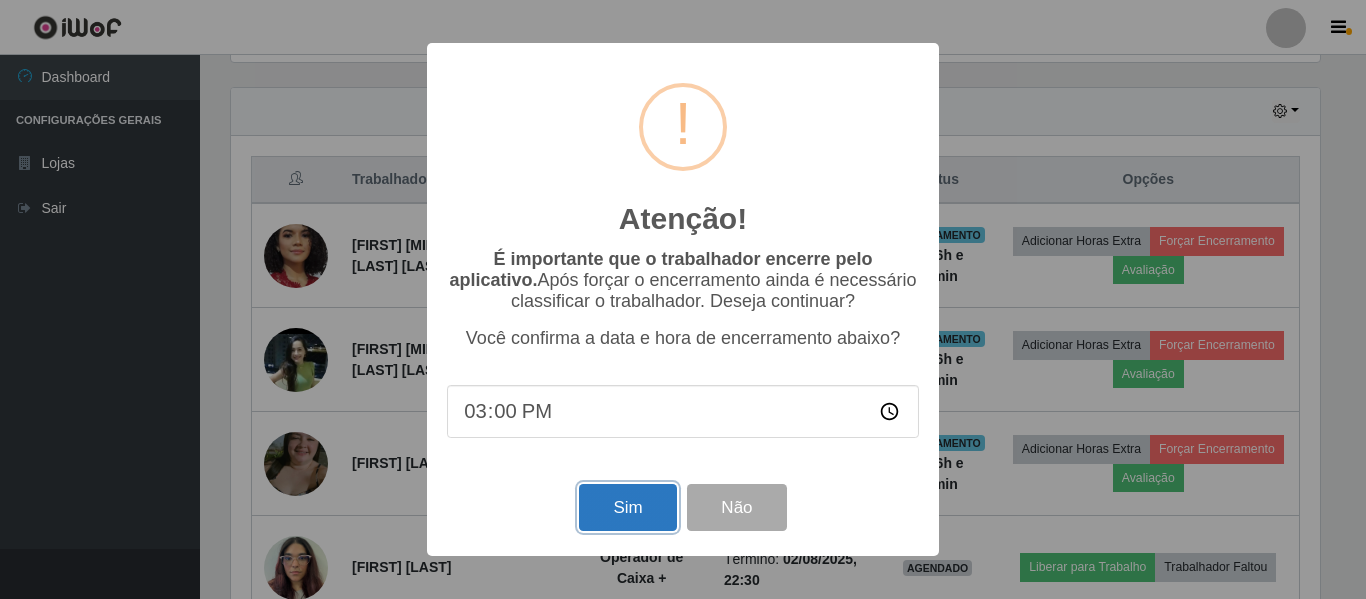 click on "Sim" at bounding box center (627, 507) 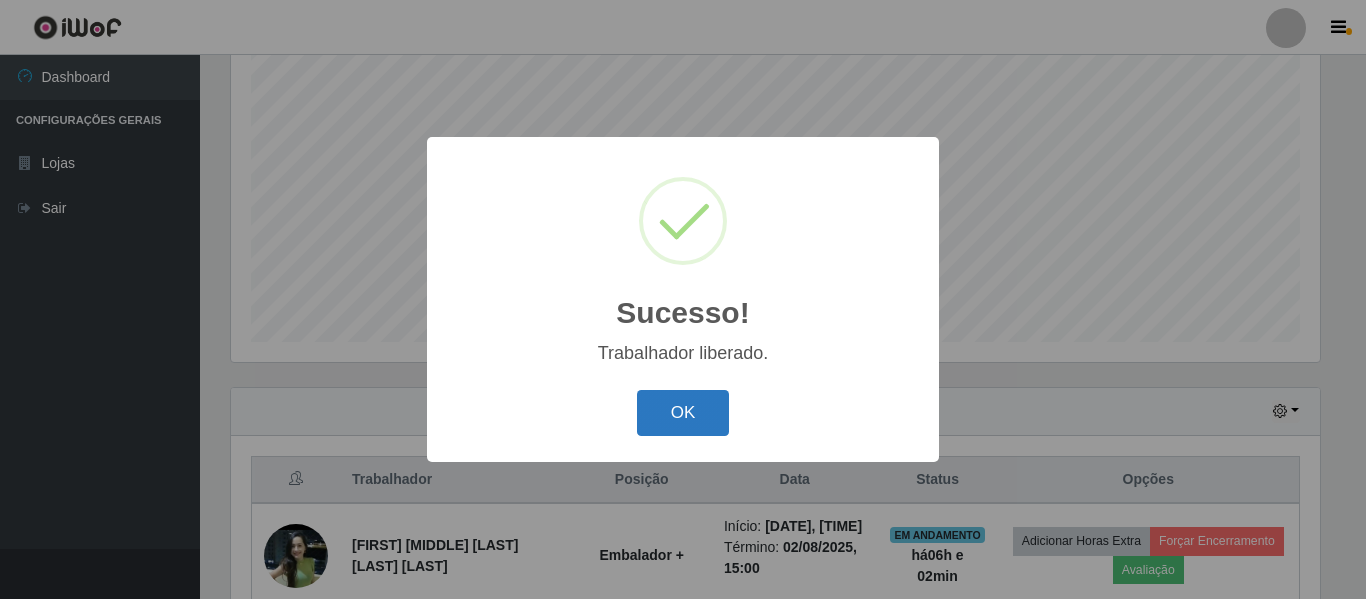 click on "OK" at bounding box center (683, 413) 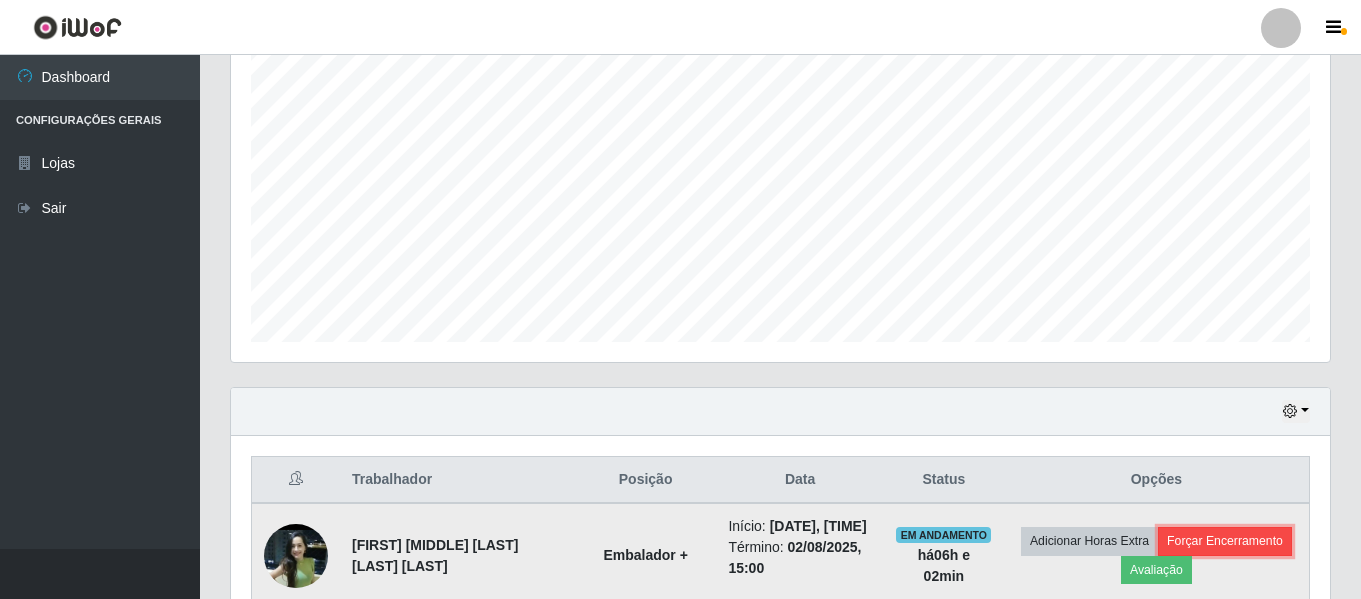 click on "Forçar Encerramento" at bounding box center [1225, 541] 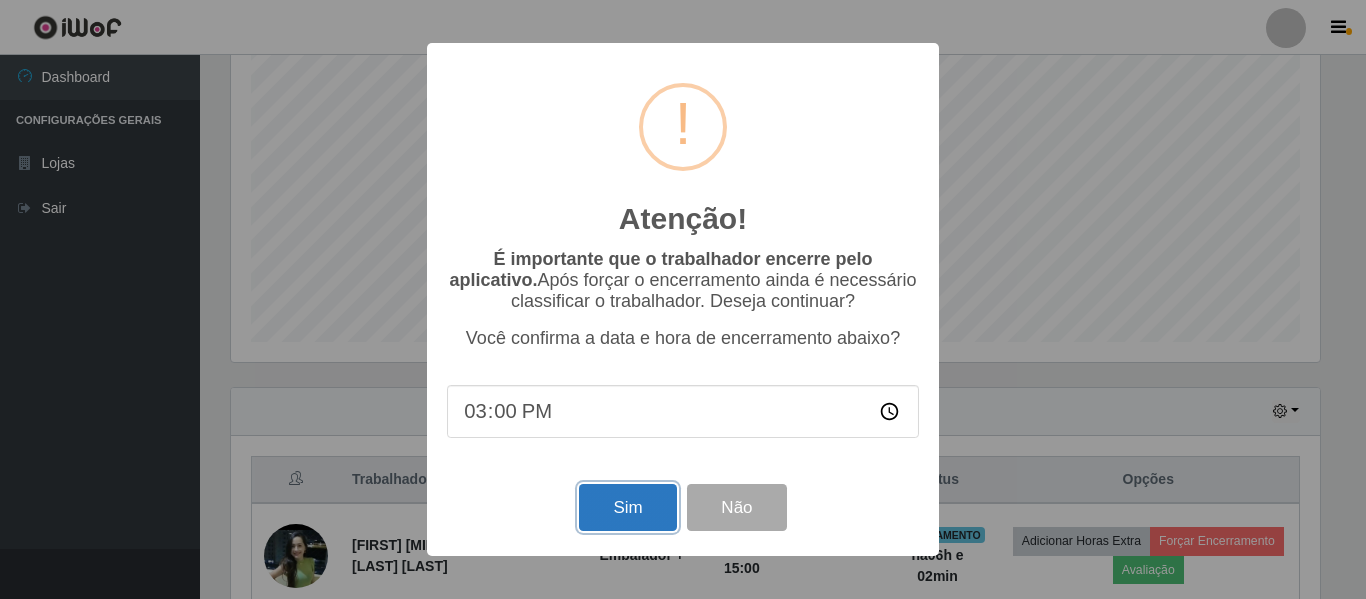 click on "Sim" at bounding box center [627, 507] 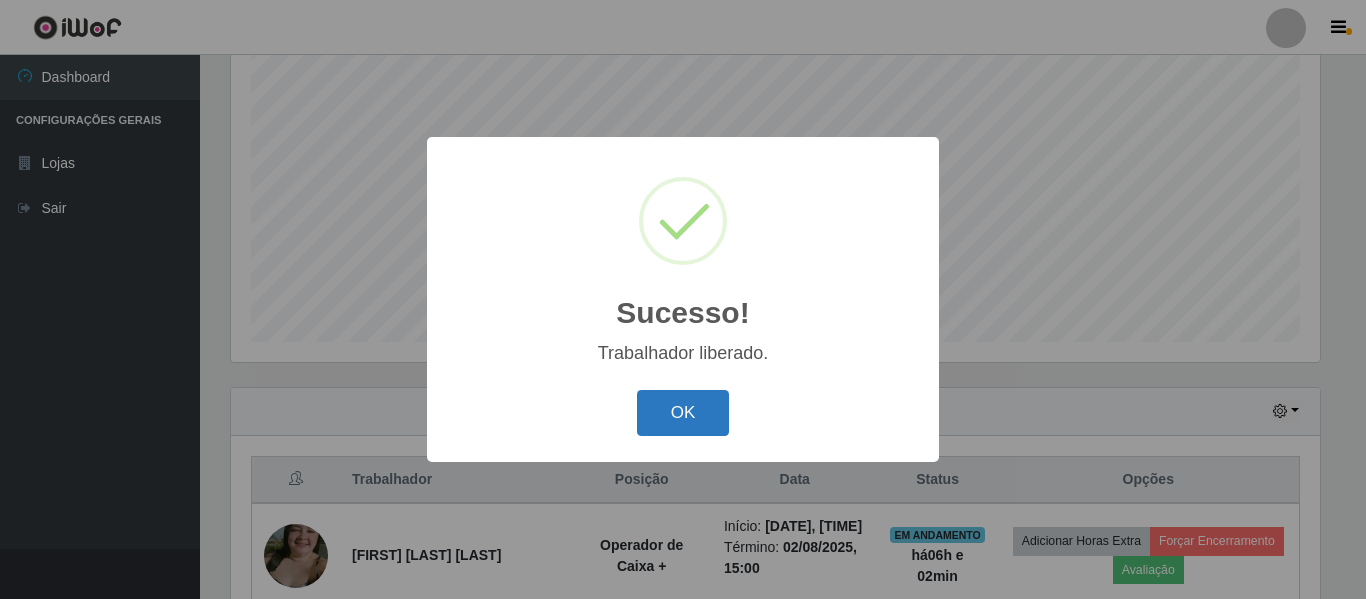 click on "OK" at bounding box center (683, 413) 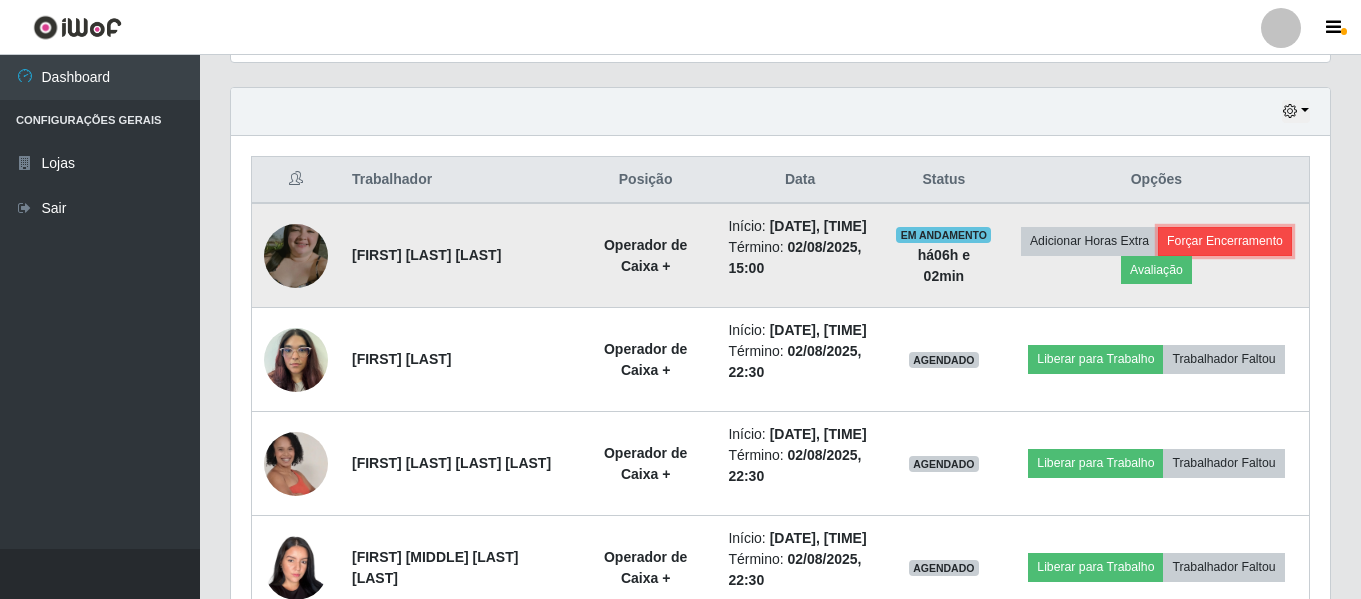 click on "Forçar Encerramento" at bounding box center [1225, 241] 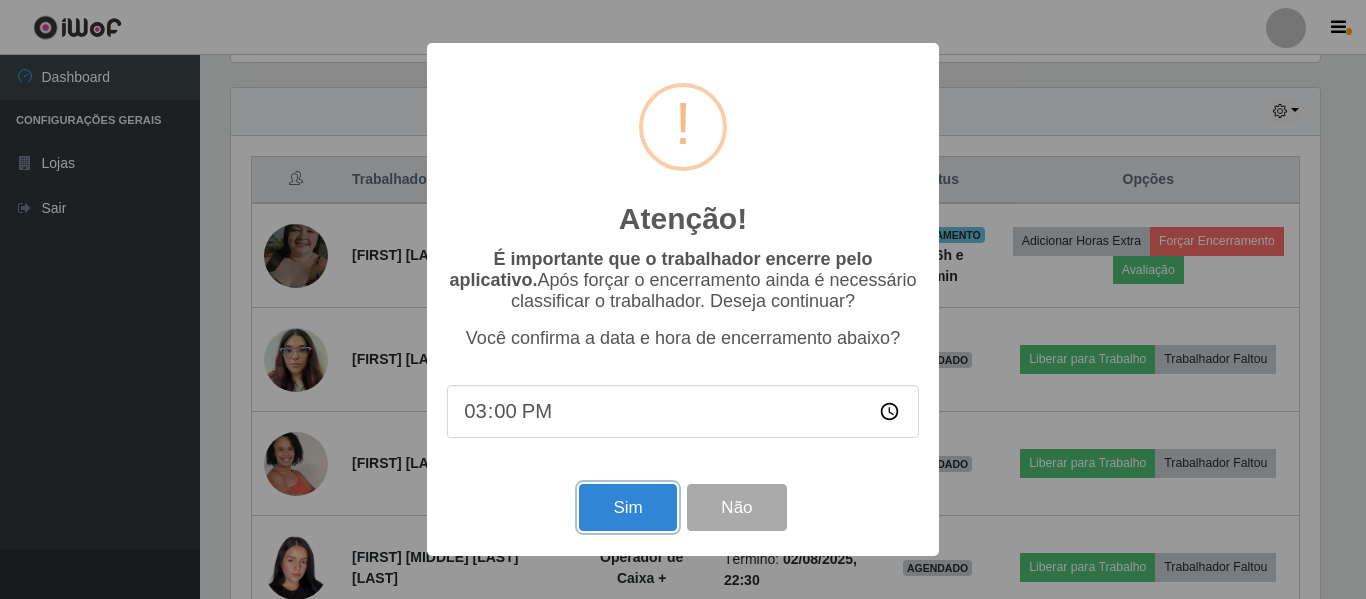 click on "Sim" at bounding box center [627, 507] 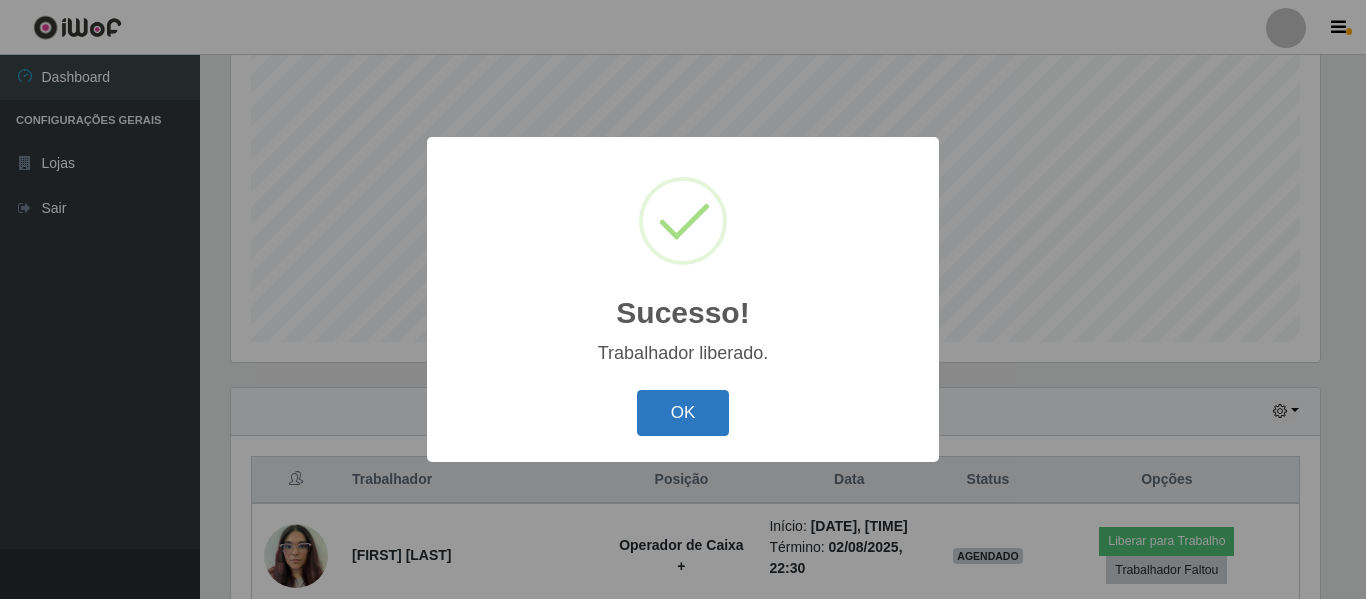 click on "OK" at bounding box center (683, 413) 